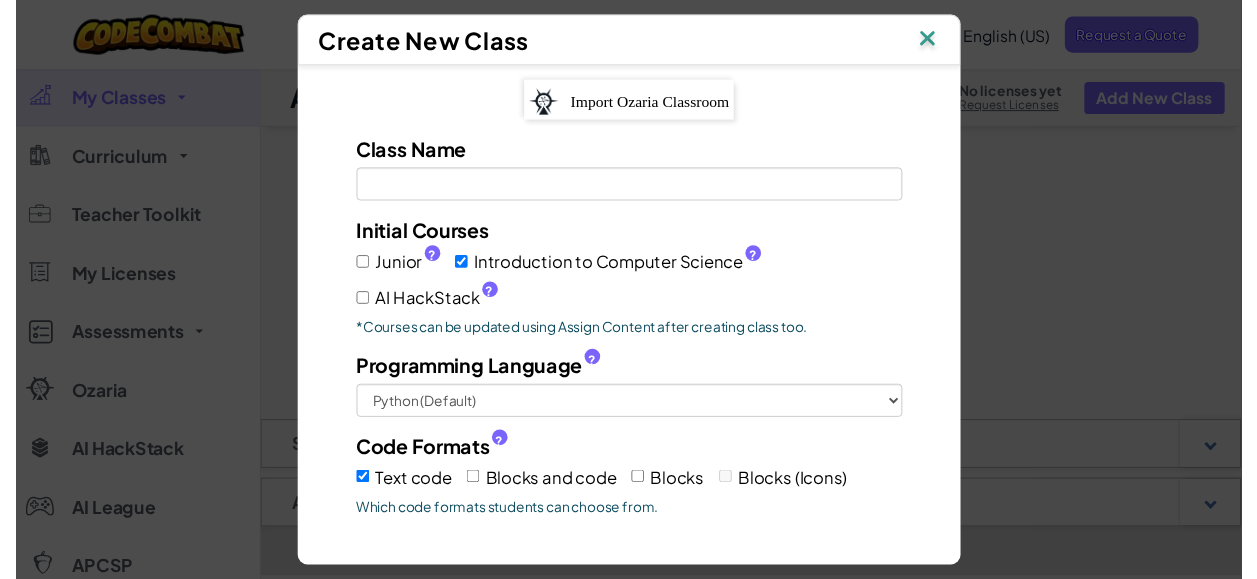 scroll, scrollTop: 0, scrollLeft: 0, axis: both 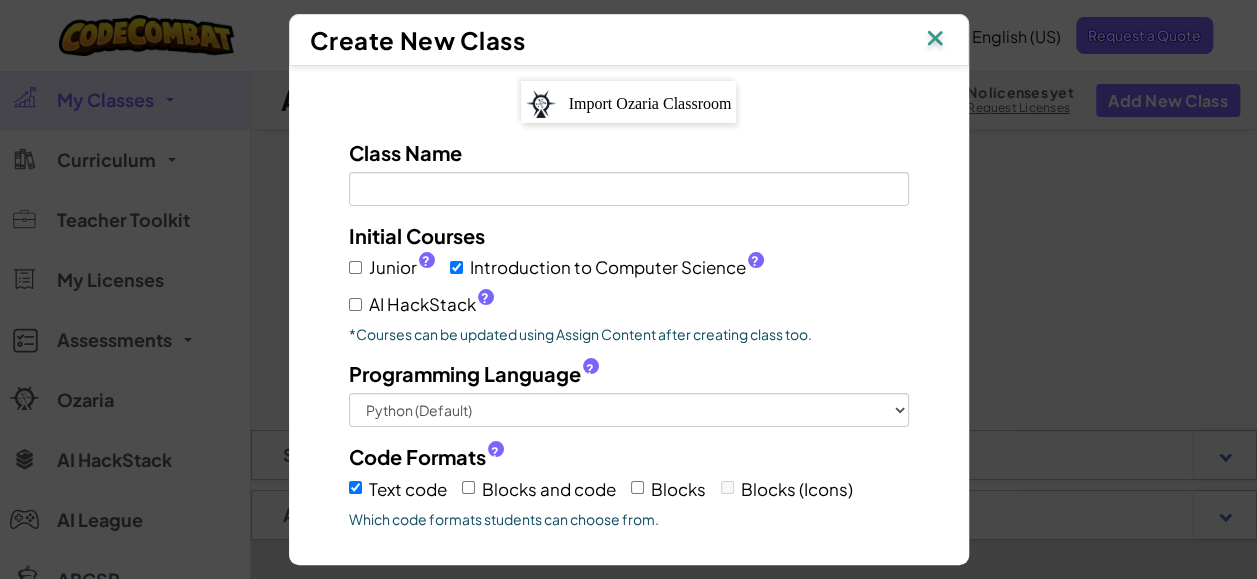 click on "Initial Courses
Junior
?
Introduction to Computer Science
?
AI HackStack
?
*Courses can be updated using Assign Content after creating class too." at bounding box center (629, 282) 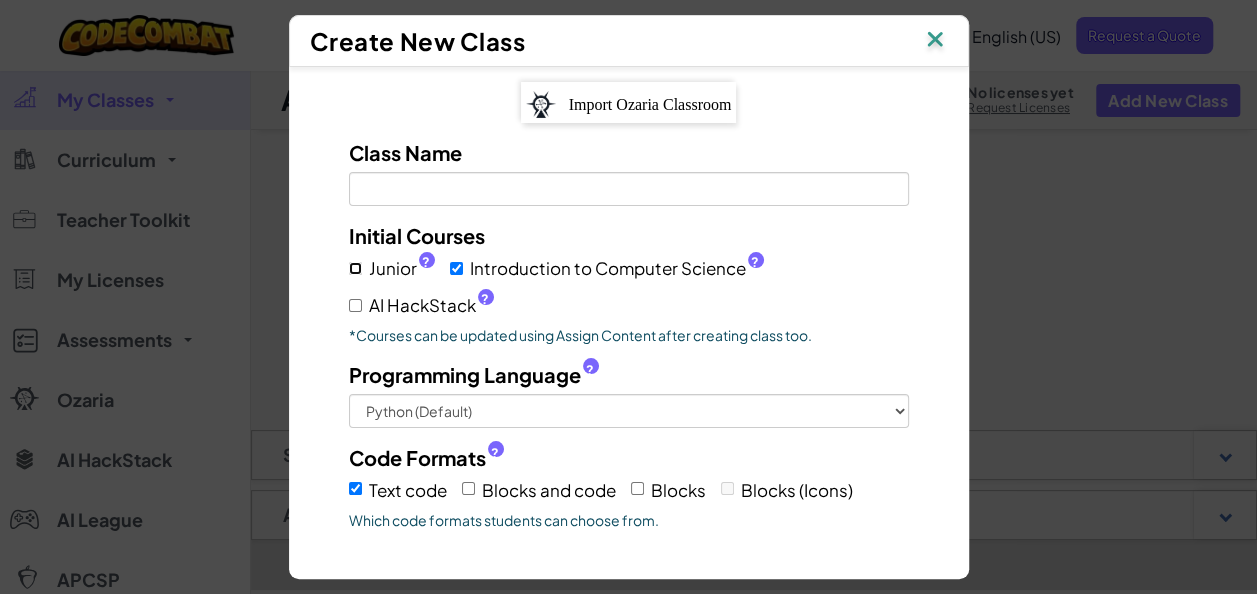 click on "Junior
?" at bounding box center [355, 268] 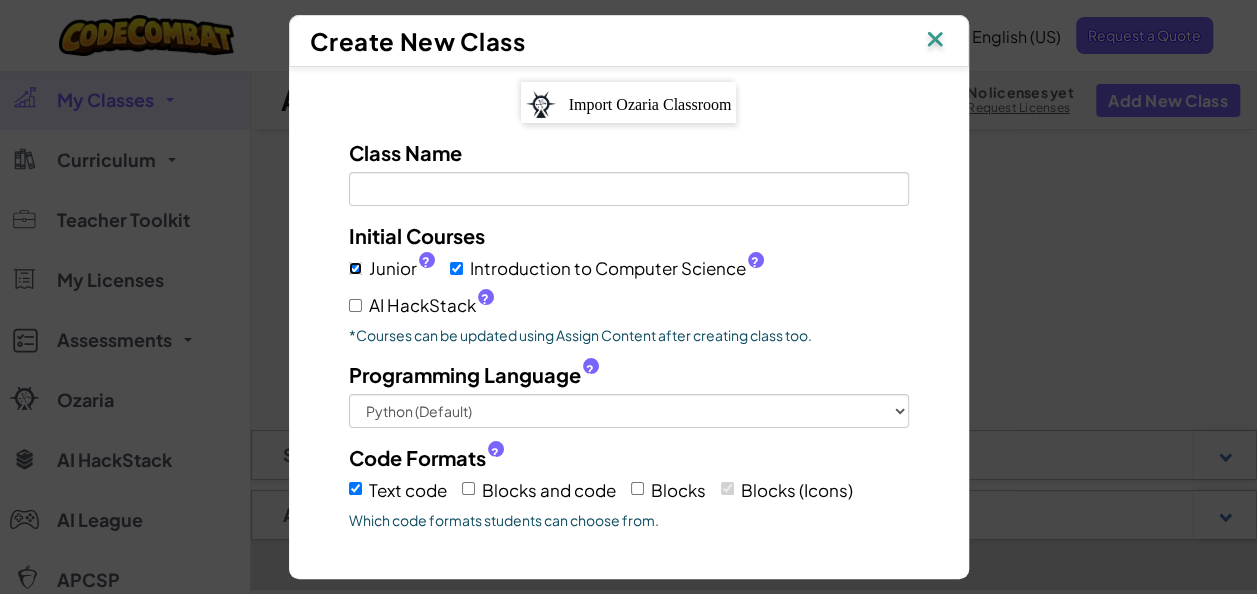 checkbox on "true" 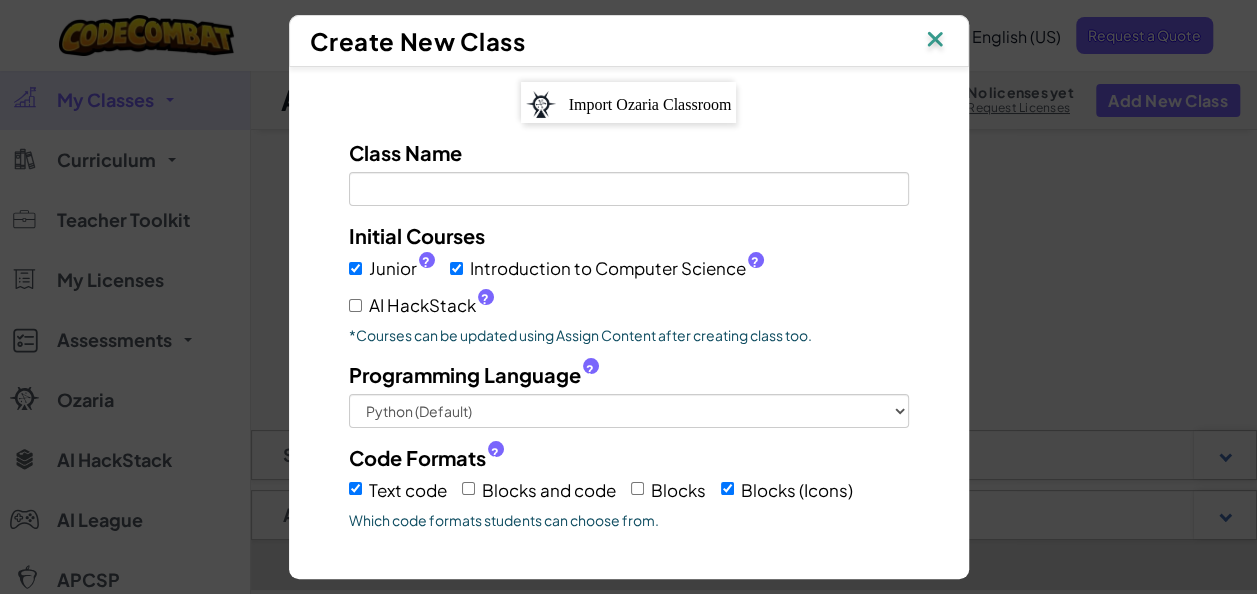 click on "Initial Courses
Junior
?
Introduction to Computer Science
?
AI HackStack
?
*Courses can be updated using Assign Content after creating class too." at bounding box center [629, 282] 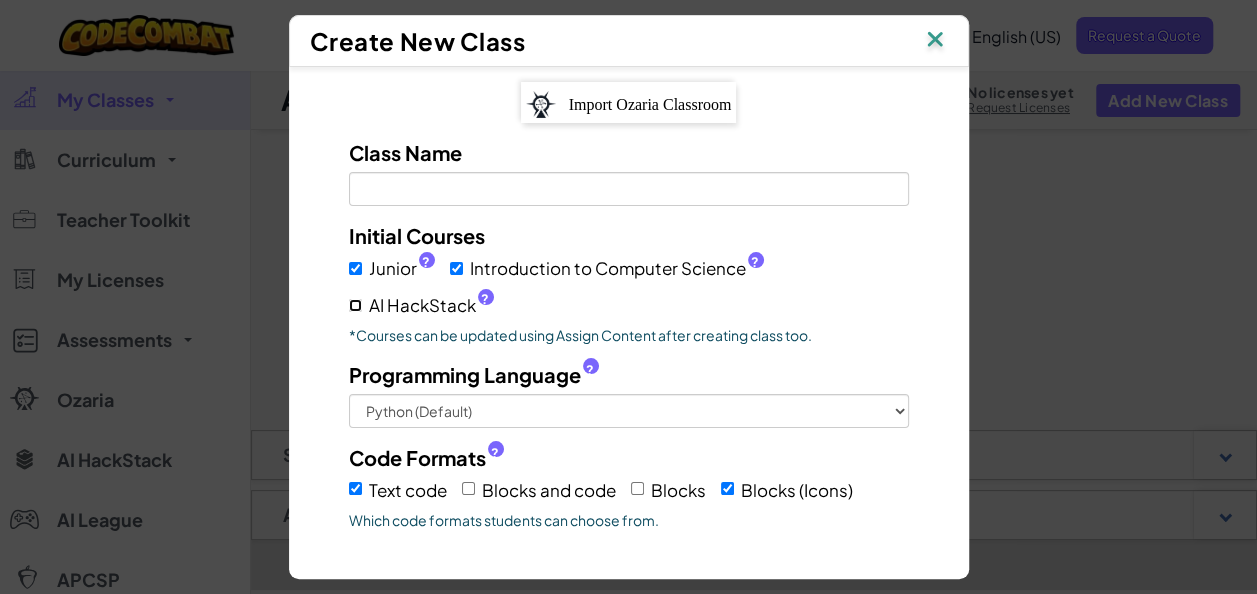 click on "AI HackStack
?" at bounding box center [421, 305] 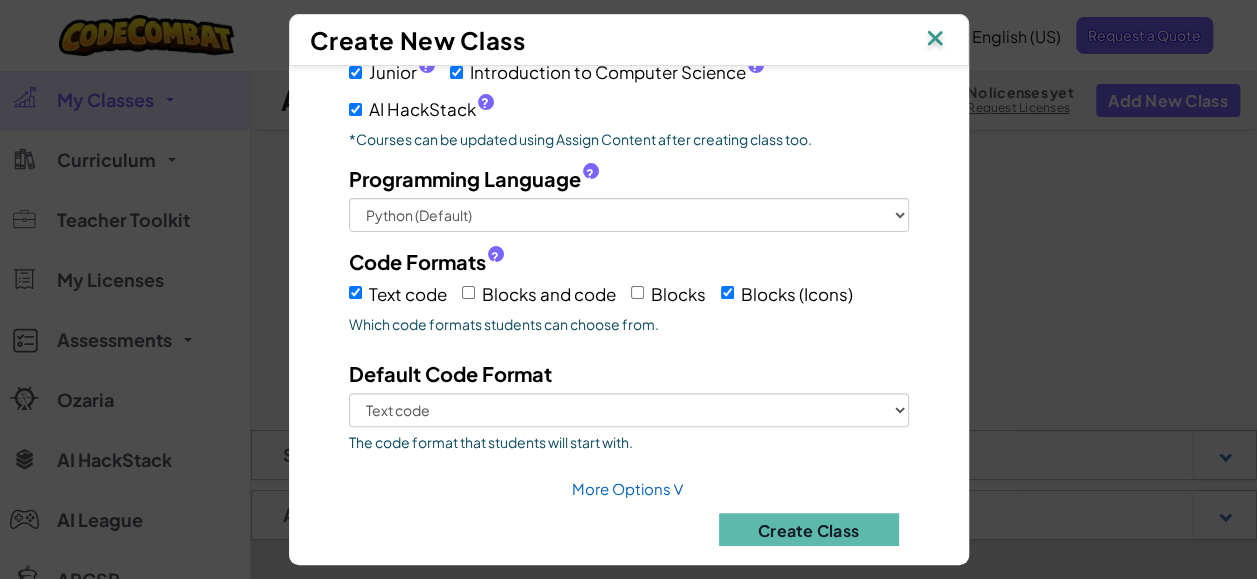 scroll, scrollTop: 204, scrollLeft: 0, axis: vertical 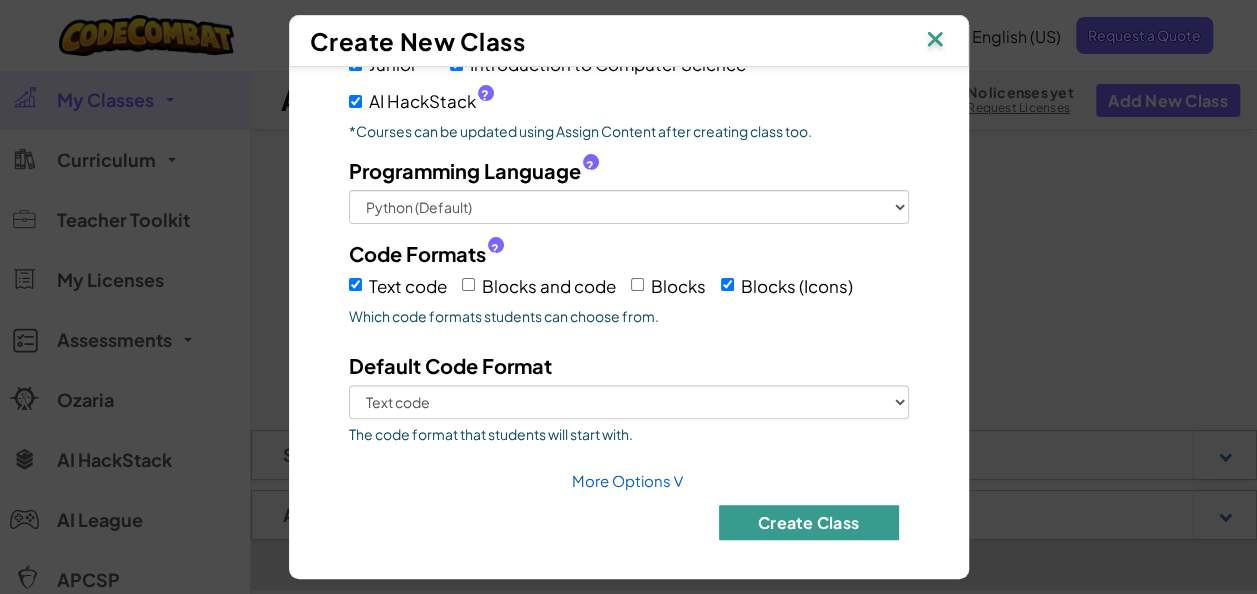 click on "Create Class" at bounding box center (629, 515) 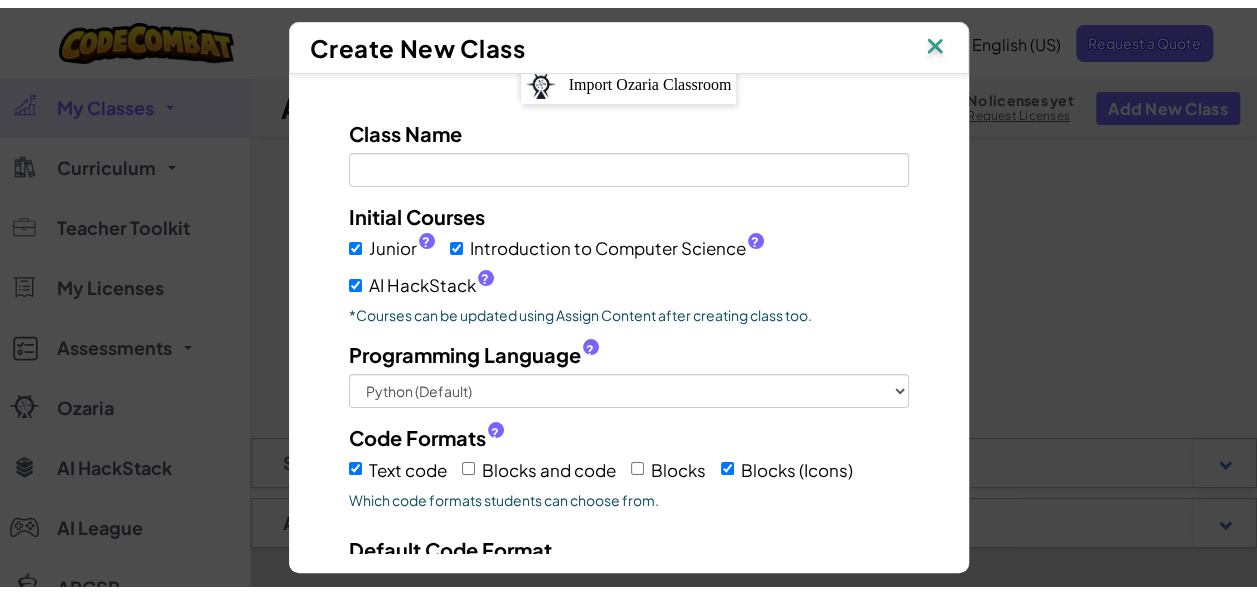 scroll, scrollTop: 0, scrollLeft: 0, axis: both 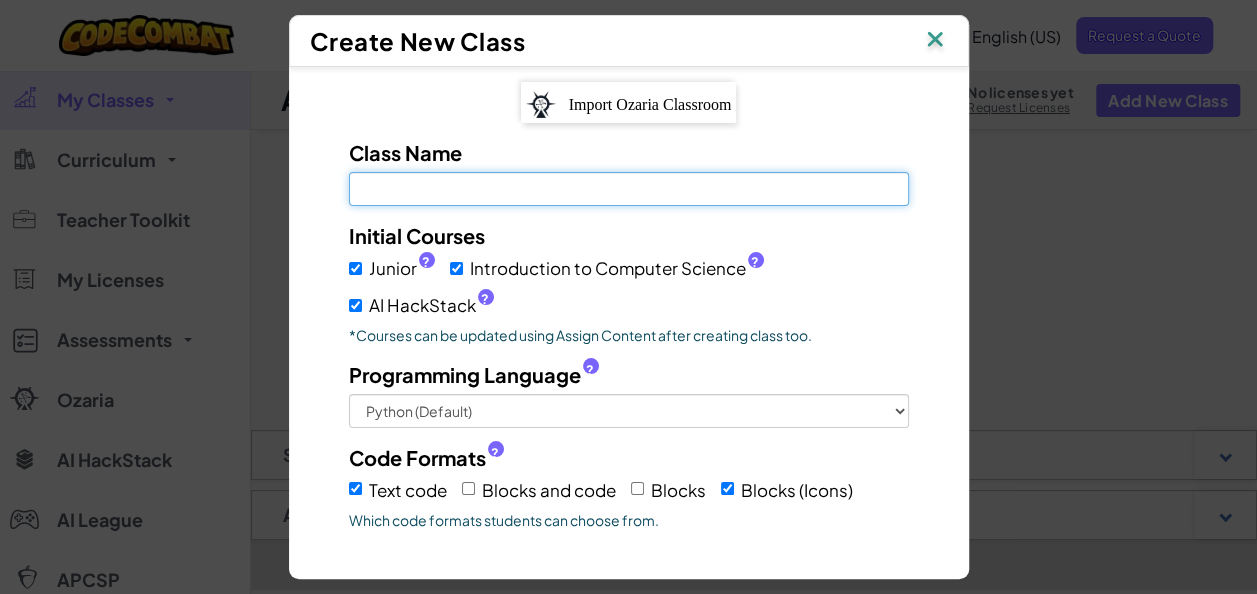 click on "Class Name
Field is required" at bounding box center (629, 189) 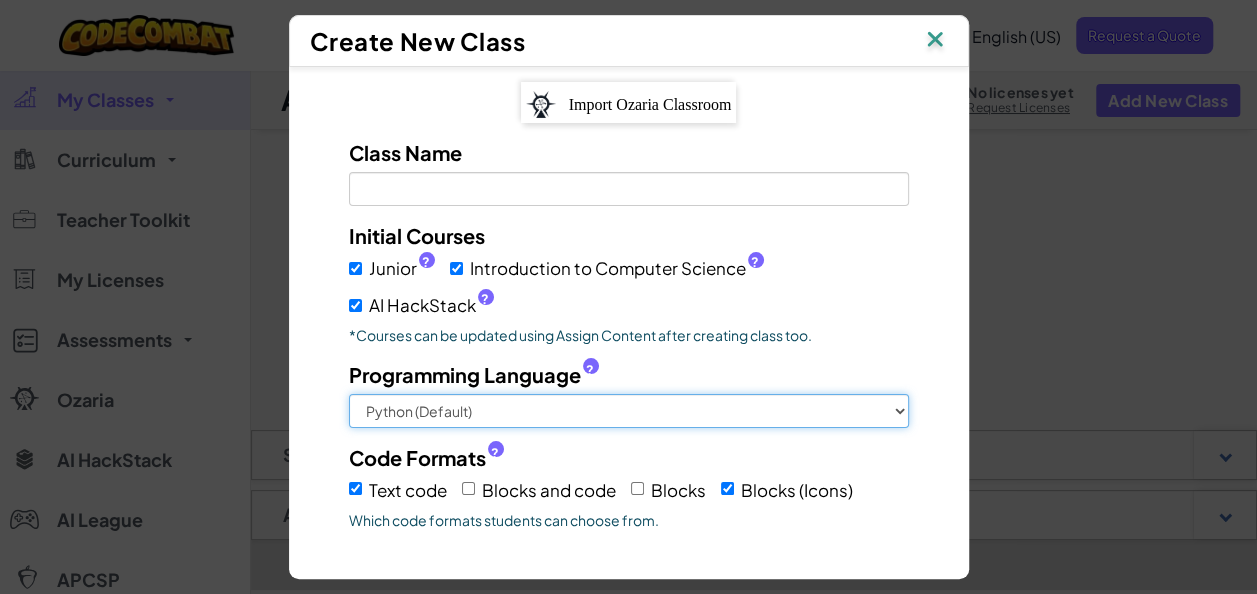 click on "Python (Default)
JavaScript
C++
Java (Experimental)" at bounding box center [629, 411] 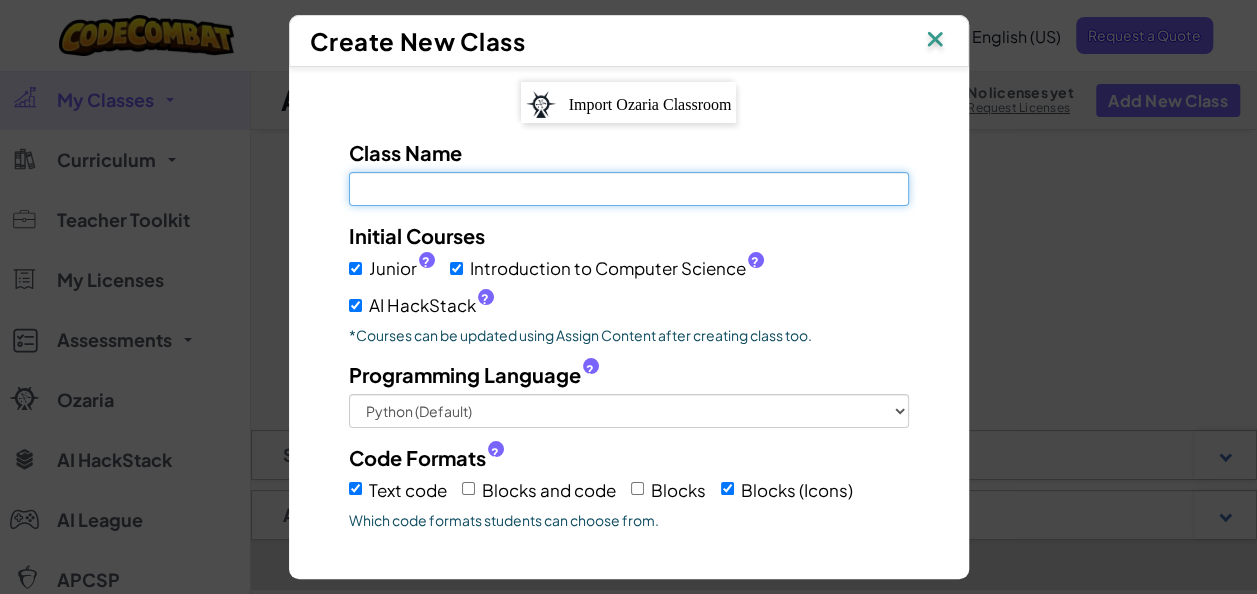click on "Class Name
Field is required" at bounding box center [629, 189] 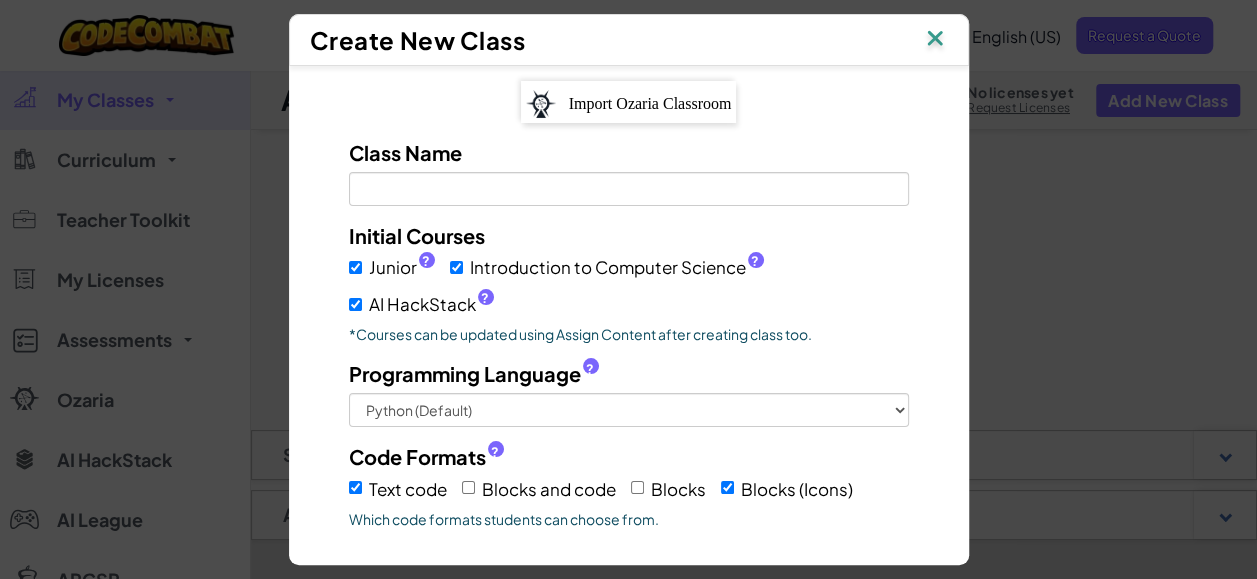 click at bounding box center [935, 40] 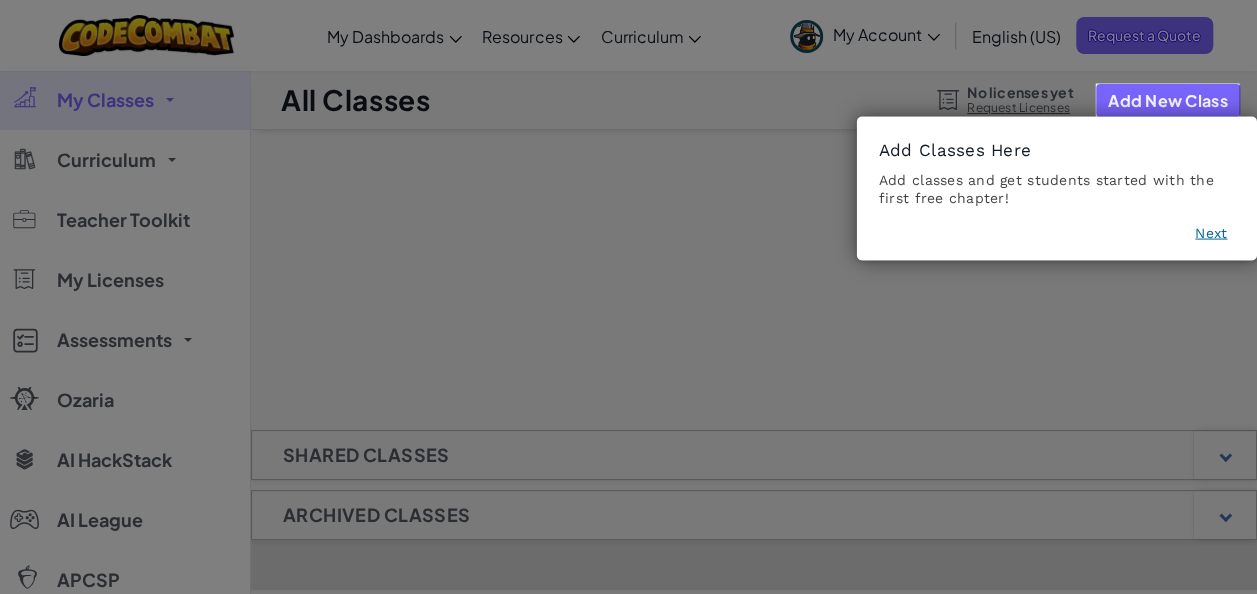 click on "Next" at bounding box center [1211, 233] 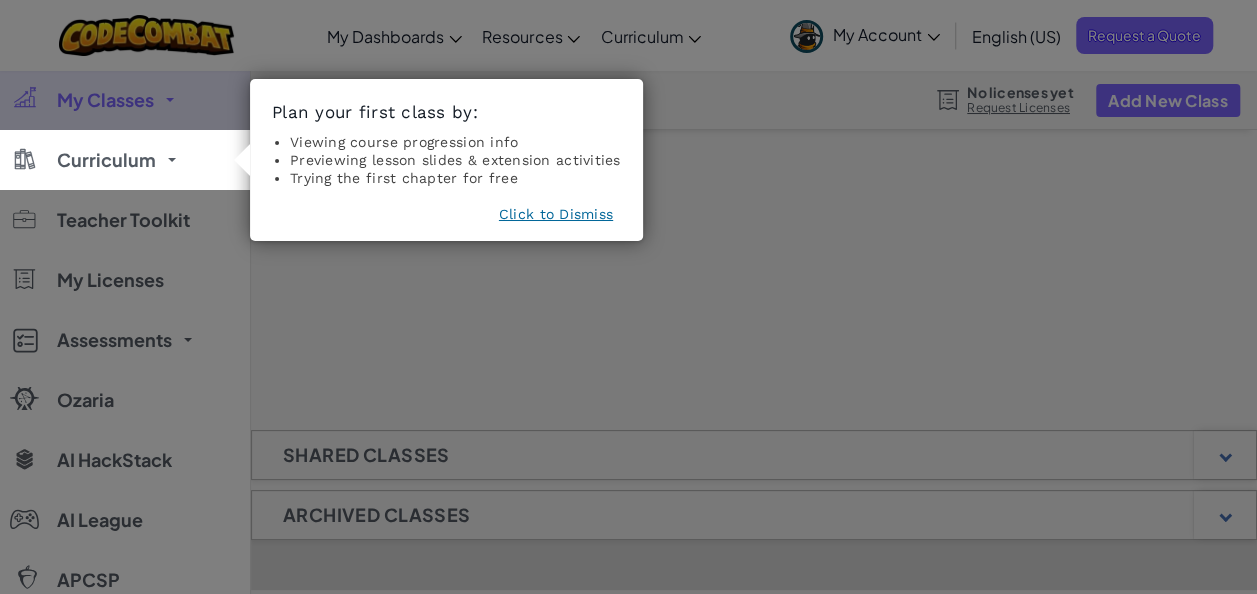click on "Plan your first class by:
Viewing course progression info
Previewing lesson slides & extension activities
Trying the first chapter for free
Click to Dismiss" at bounding box center (446, 160) 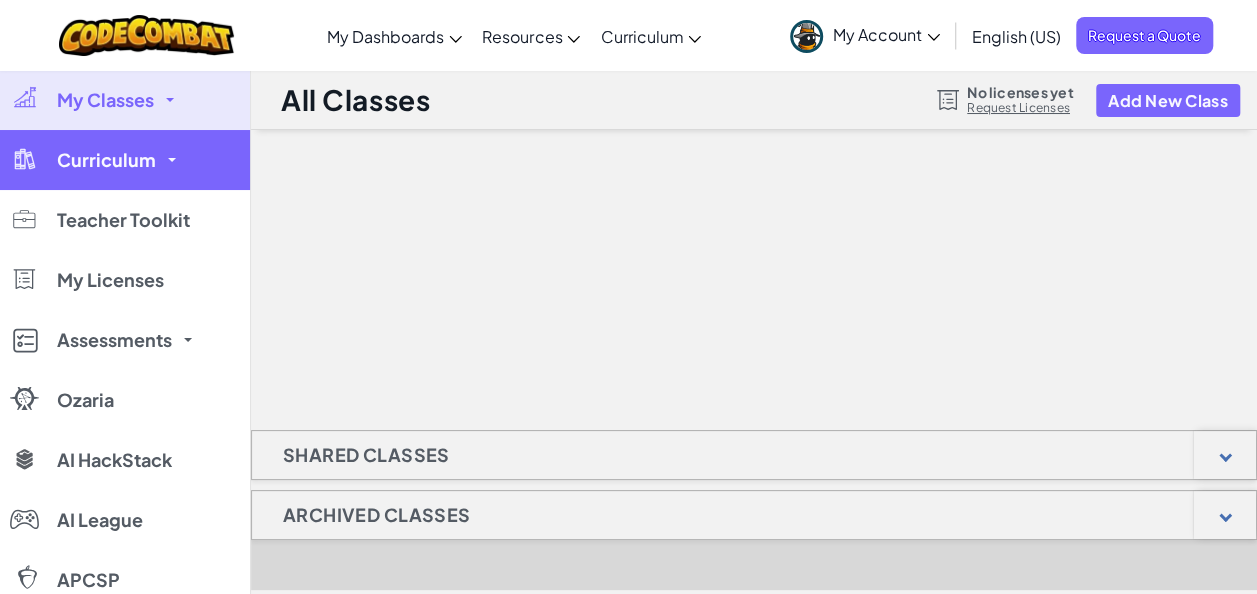 click on "Curriculum" at bounding box center (106, 160) 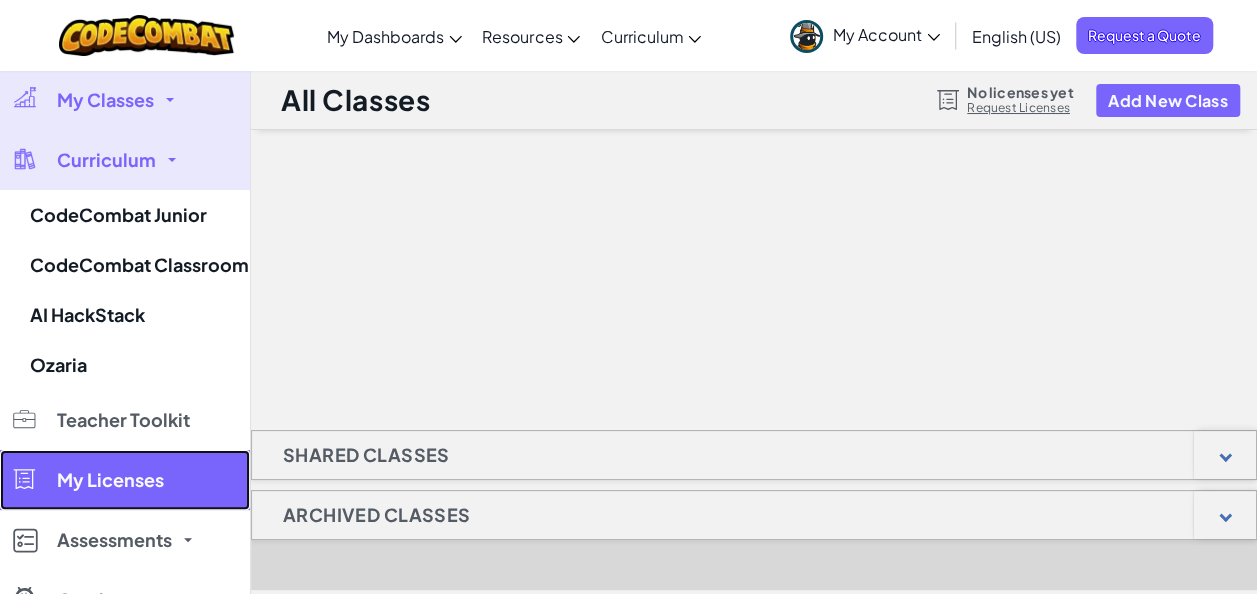 click on "My Licenses" at bounding box center (125, 480) 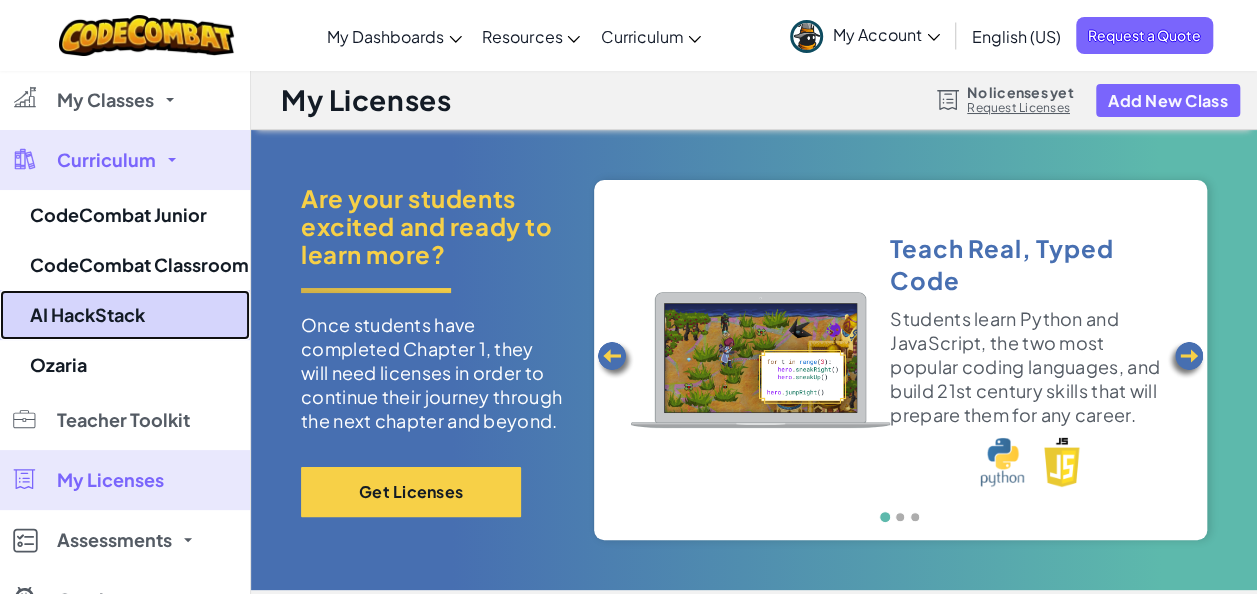 click on "AI HackStack" at bounding box center (125, 315) 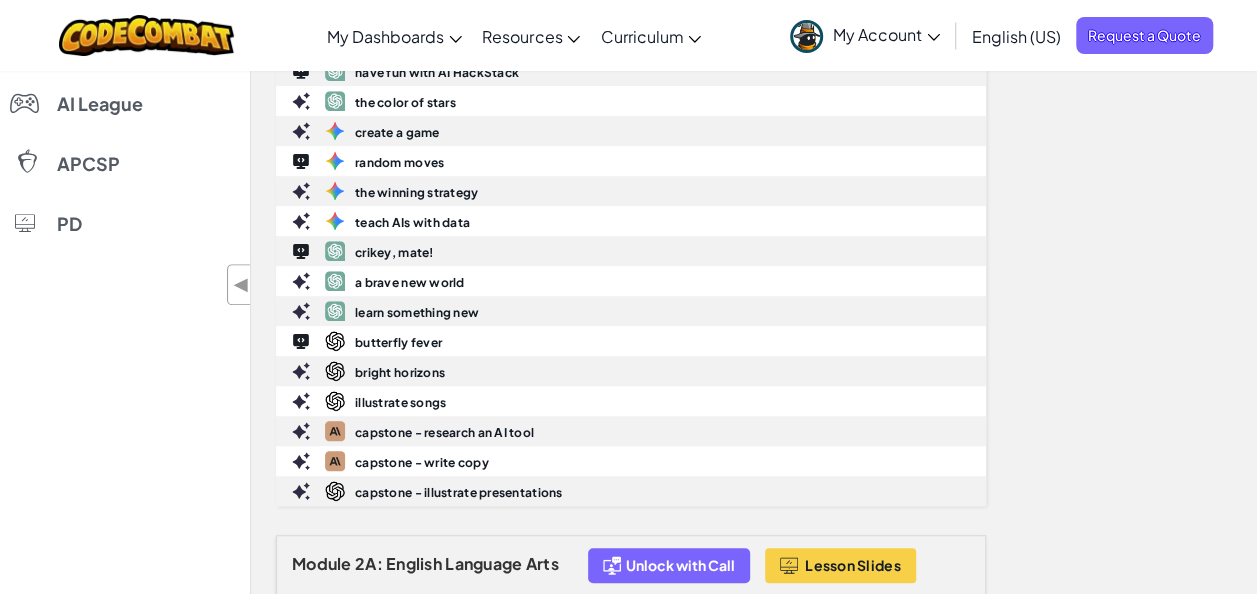 scroll, scrollTop: 0, scrollLeft: 0, axis: both 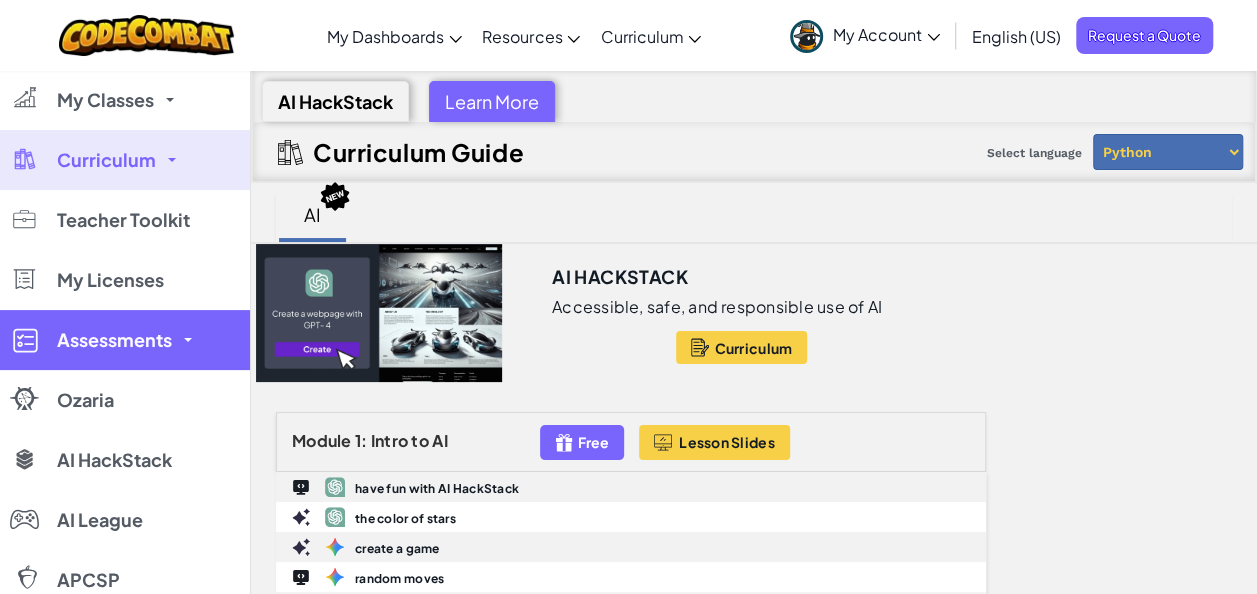 click on "Assessments" at bounding box center [125, 340] 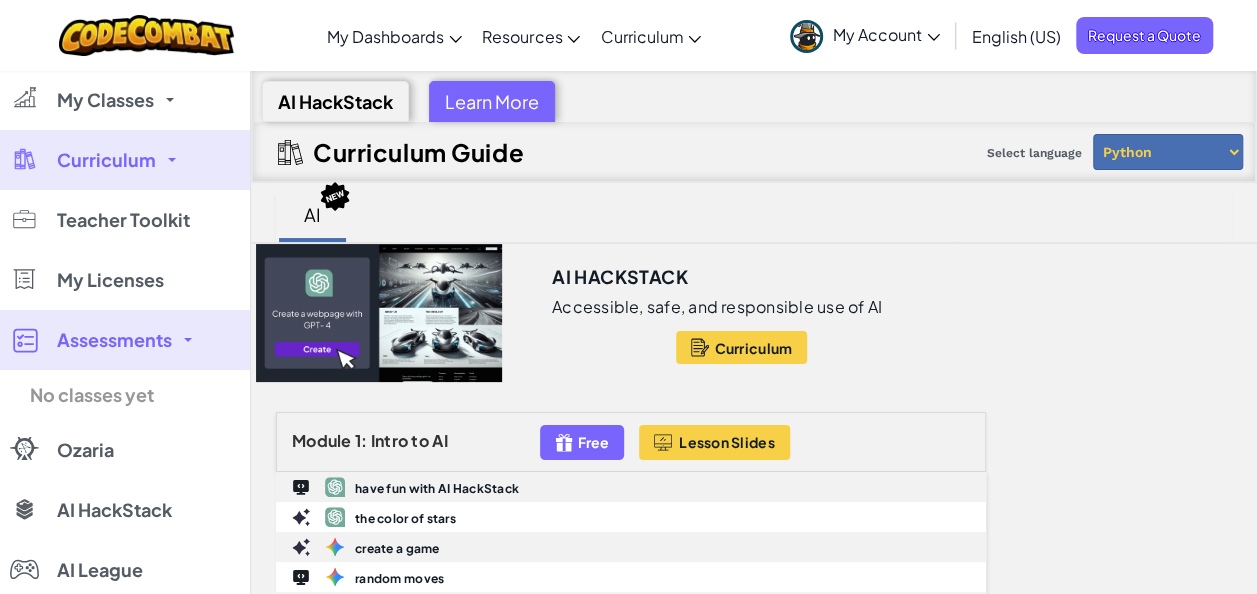 click on "Assessments" at bounding box center [125, 340] 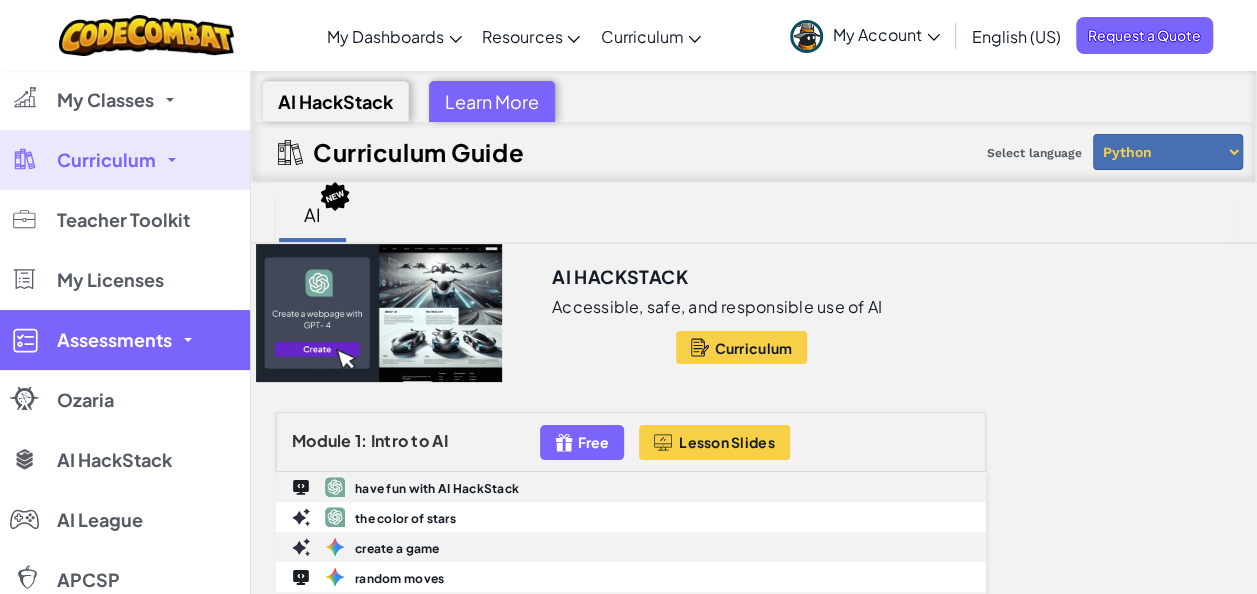 click on "Assessments" at bounding box center [125, 340] 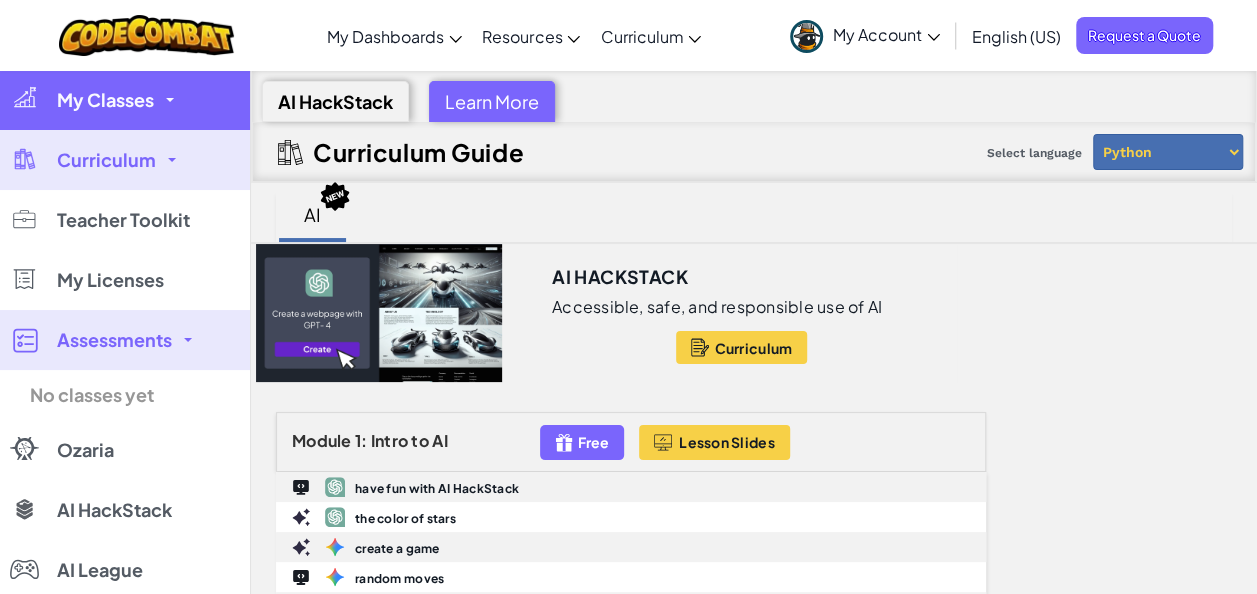 click on "My Classes" at bounding box center [125, 100] 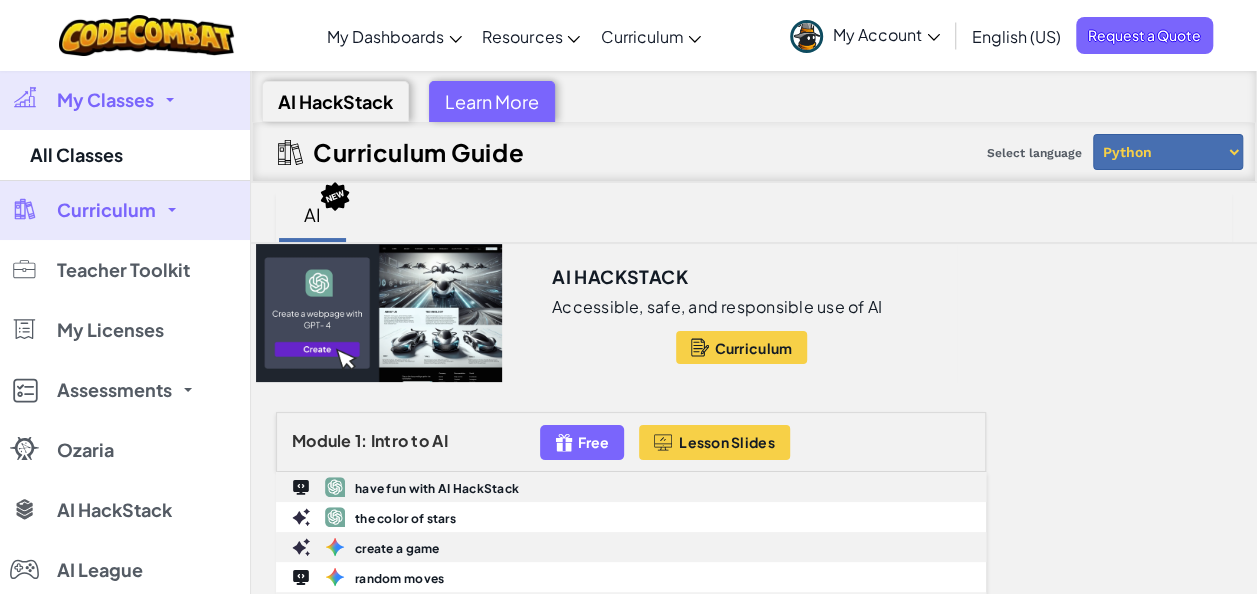click on "My Classes" at bounding box center [125, 100] 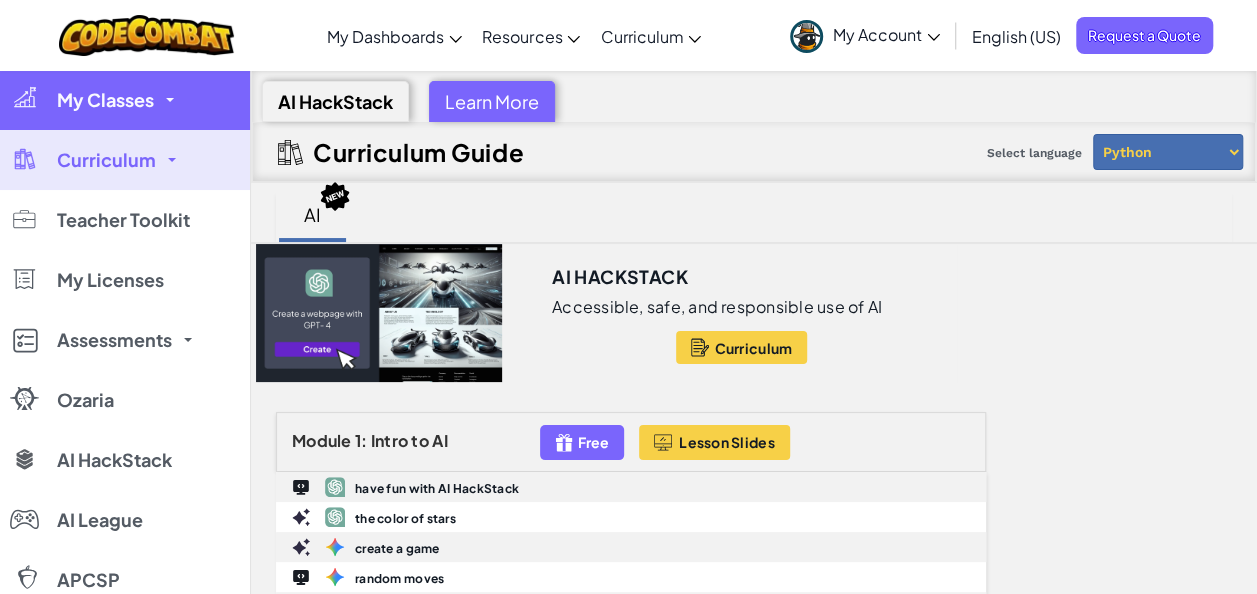 click on "My Classes" at bounding box center [125, 100] 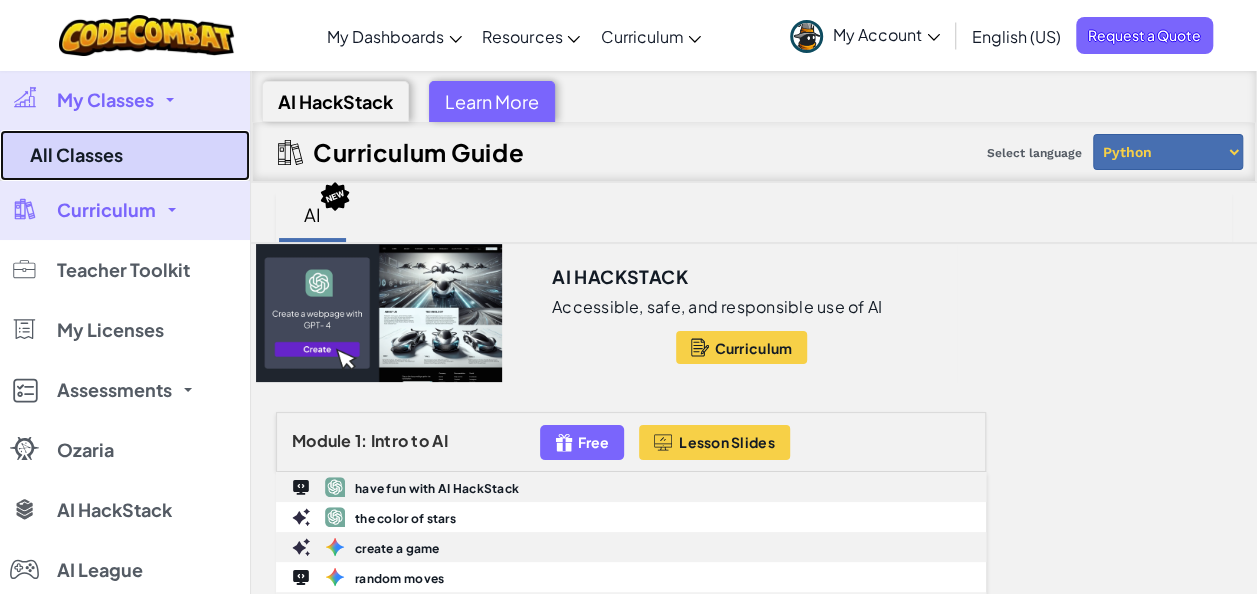 click on "All Classes" at bounding box center [125, 155] 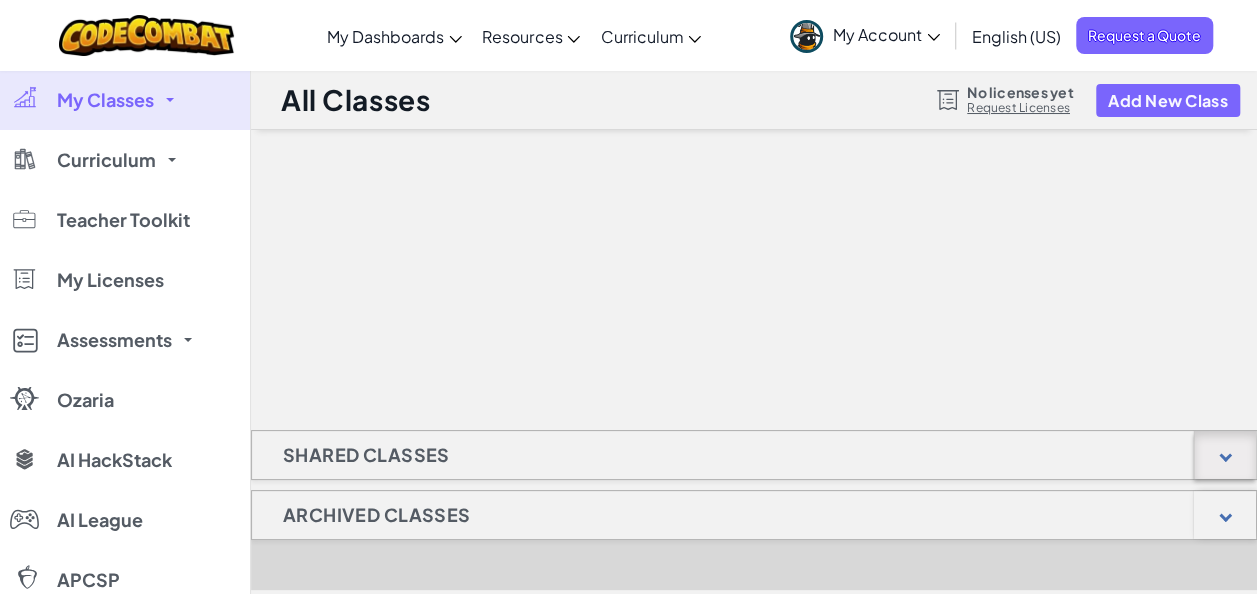 click at bounding box center [1225, 455] 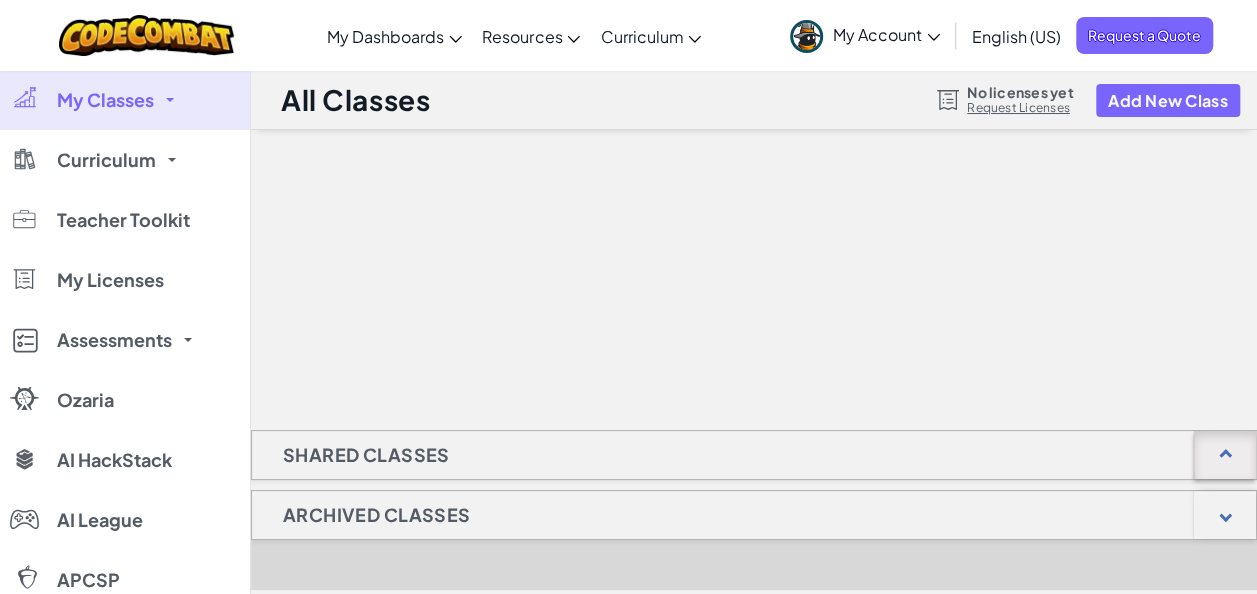click at bounding box center (1225, 455) 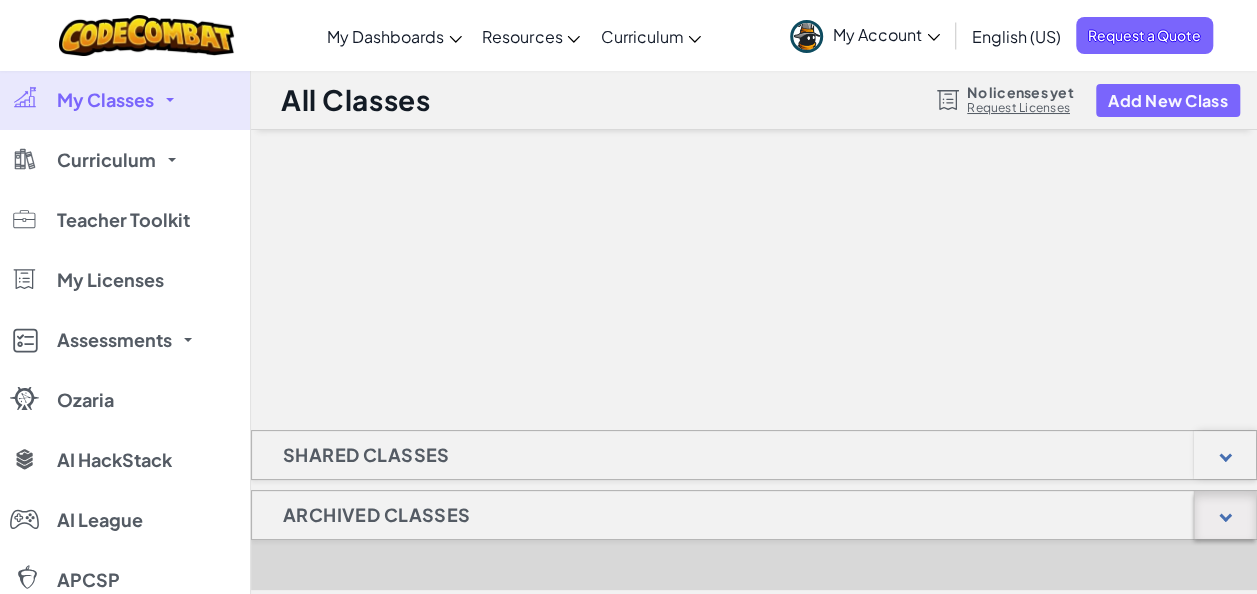 click at bounding box center (1225, 515) 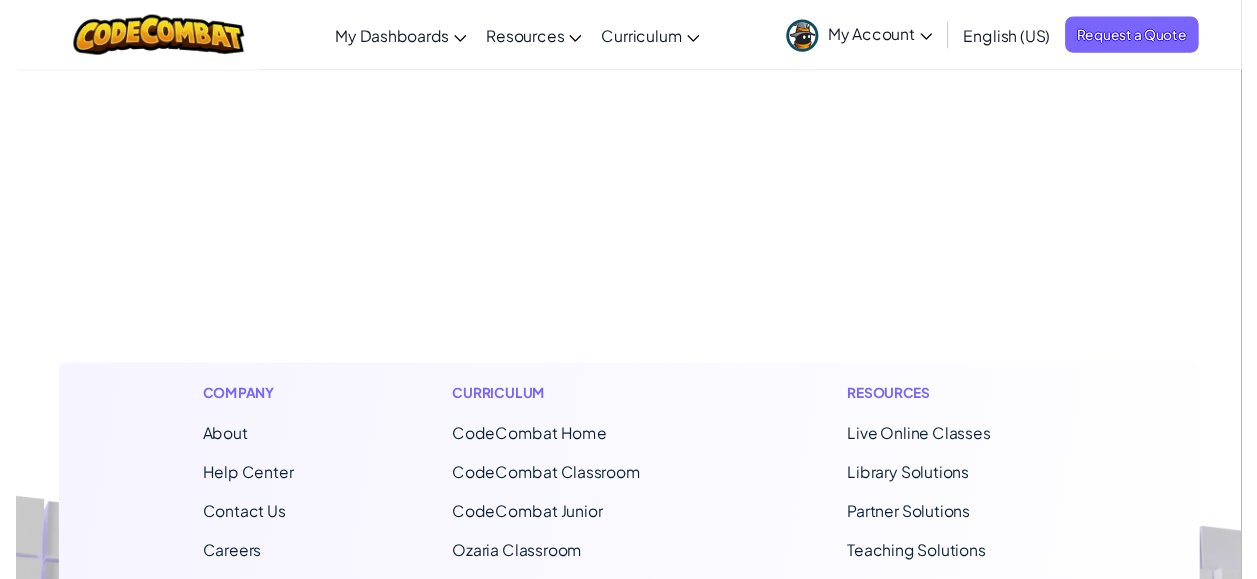 scroll, scrollTop: 0, scrollLeft: 0, axis: both 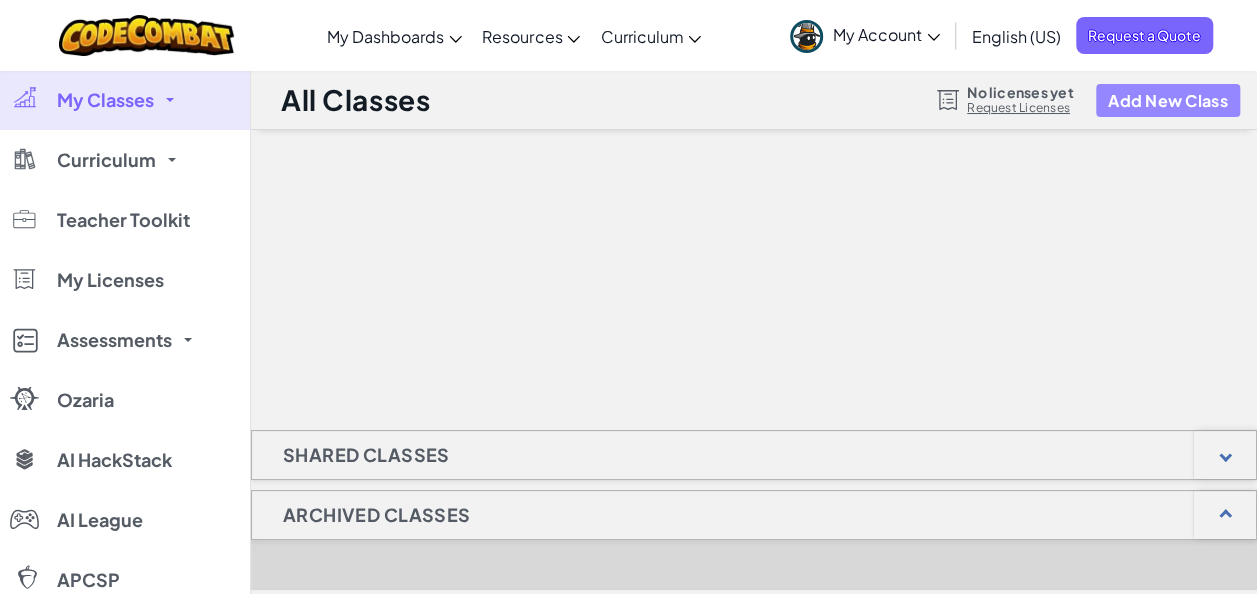 click on "Add New Class" at bounding box center [1168, 100] 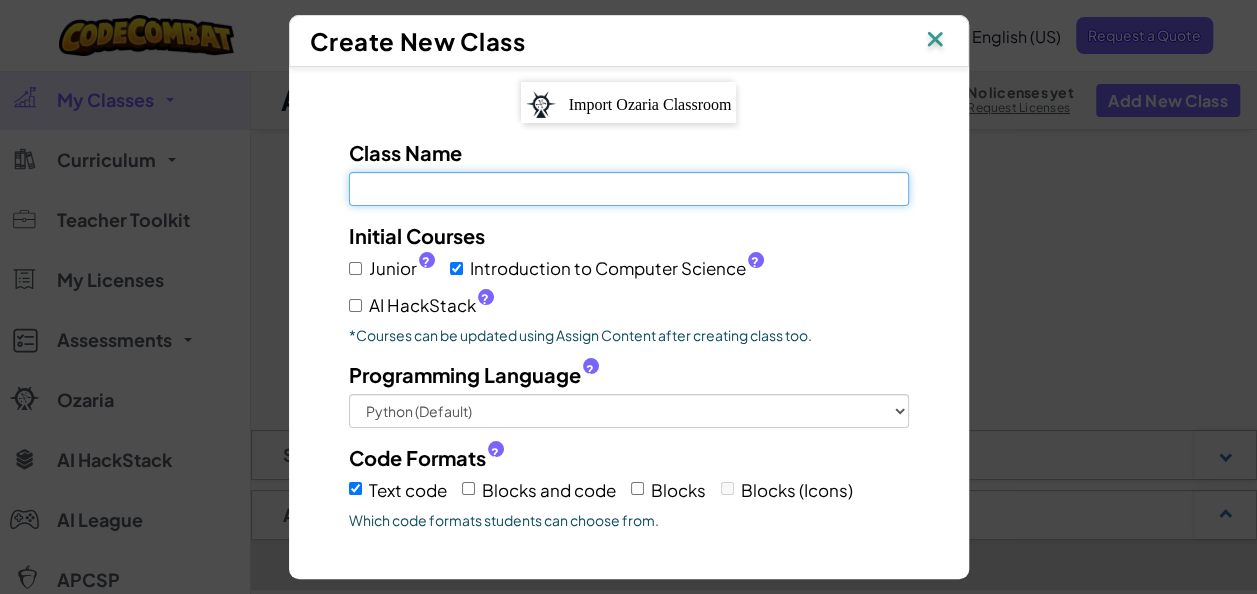 click on "Class Name
Field is required" at bounding box center (629, 189) 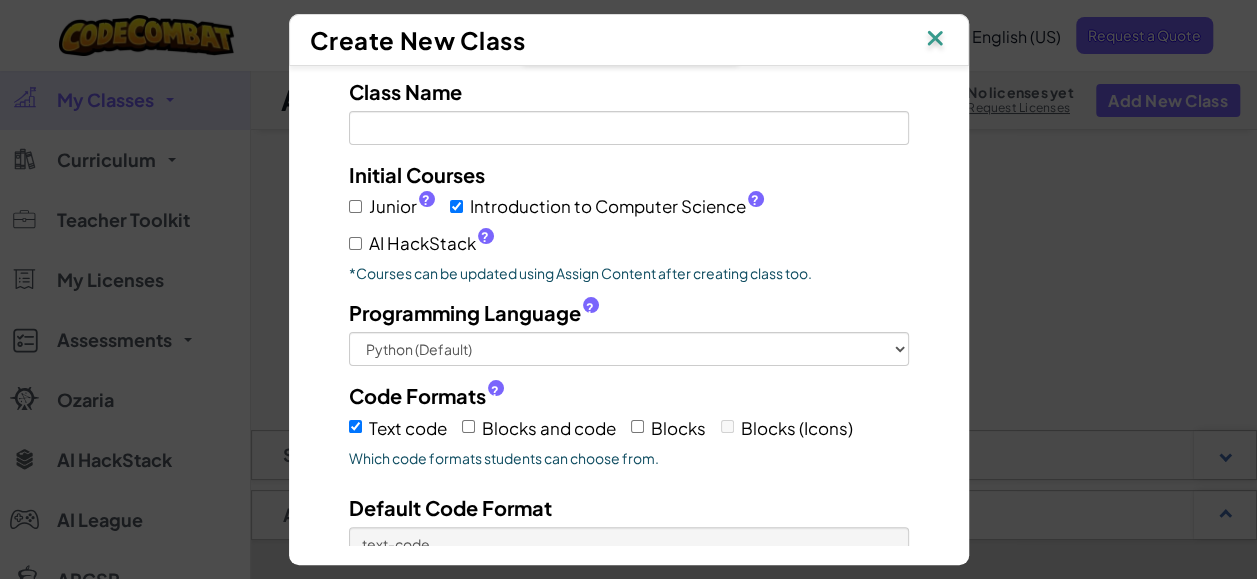 scroll, scrollTop: 0, scrollLeft: 0, axis: both 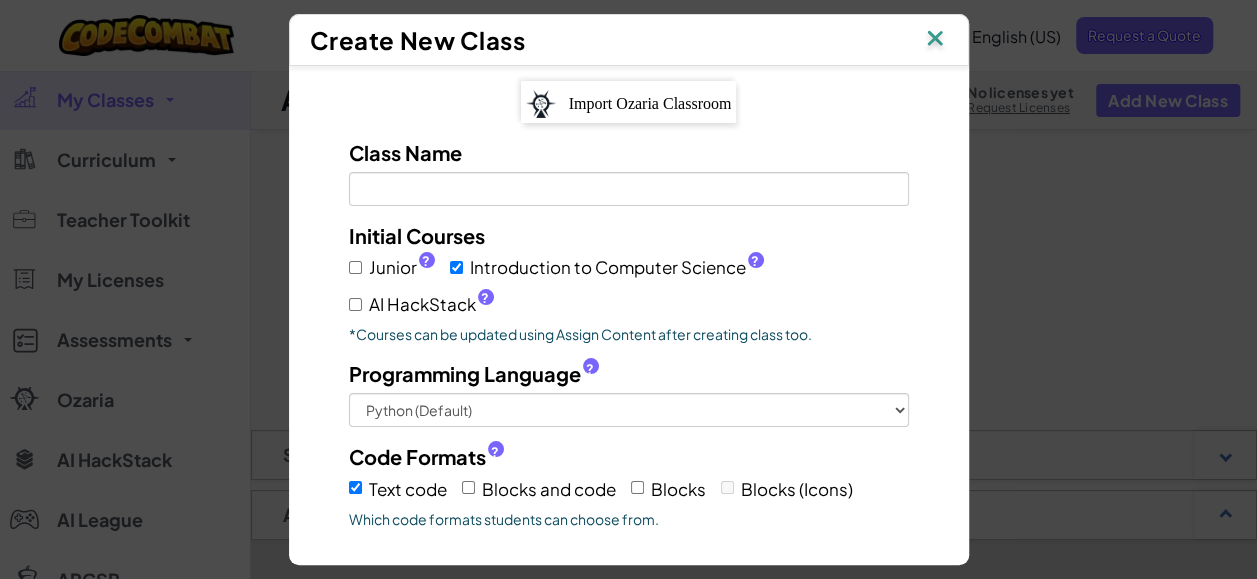 click on "Create New Class           Import Ozaria Classroom       Class Name
Field is required
Initial Courses
Junior
?
Introduction to Computer Science
?
AI HackStack
?
*Courses can be updated using Assign Content after creating class too.
Programming Language
?
Python (Default)
JavaScript
C++
Java (Experimental)
Code Formats
?
Text code     Blocks and code     Blocks     Blocks (Icons)     Which code formats students can choose from.    Default Code Format    text-code
The code format that students will start with.
More Options
∨
Create Class" at bounding box center (628, 289) 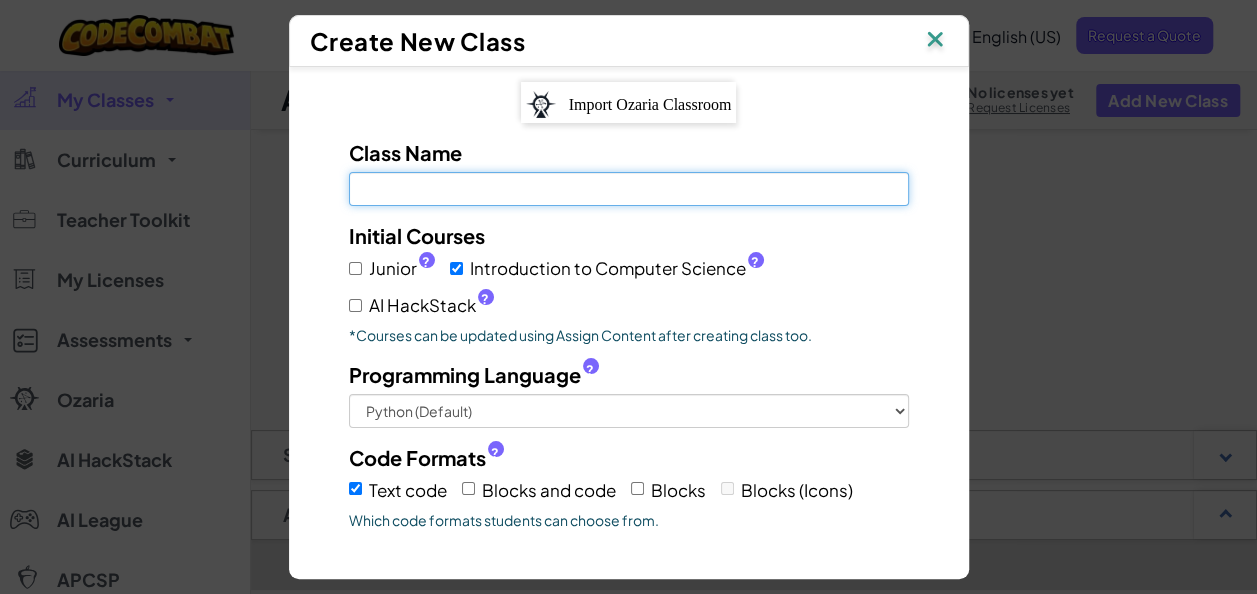 click on "Class Name
Field is required" at bounding box center [629, 189] 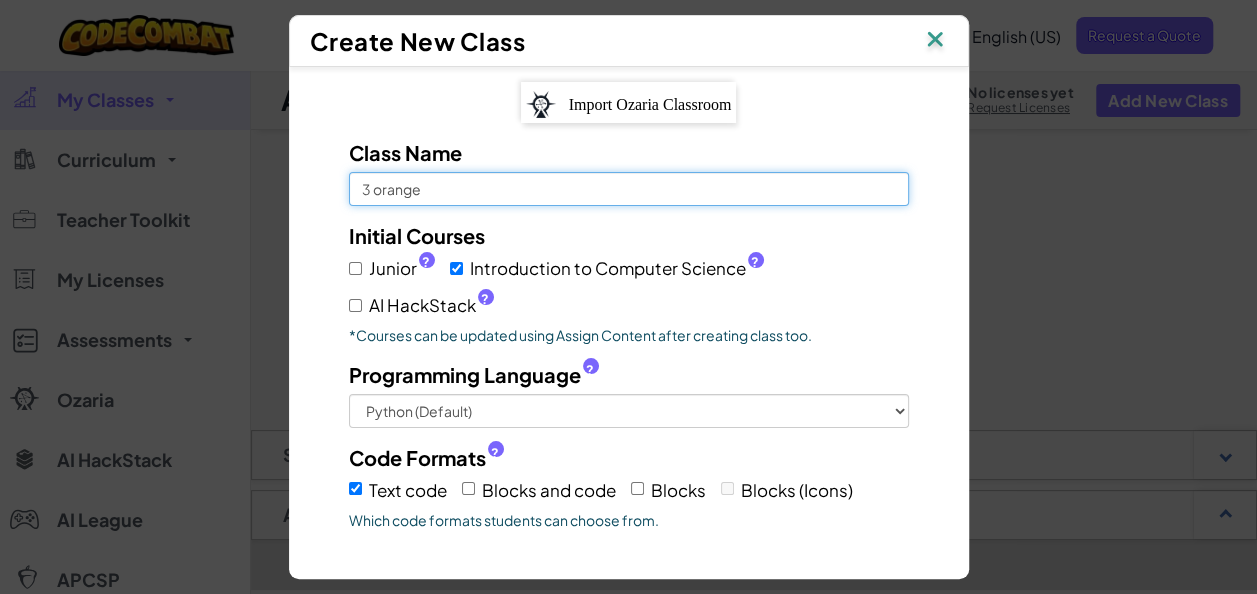 type on "3 orange" 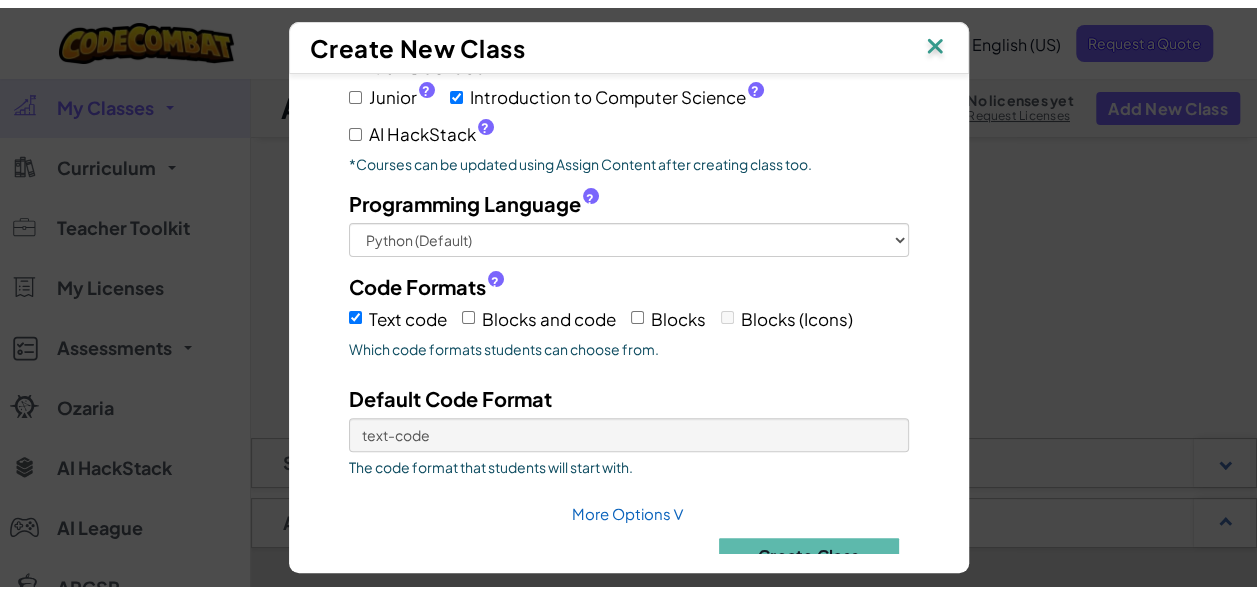 scroll, scrollTop: 204, scrollLeft: 0, axis: vertical 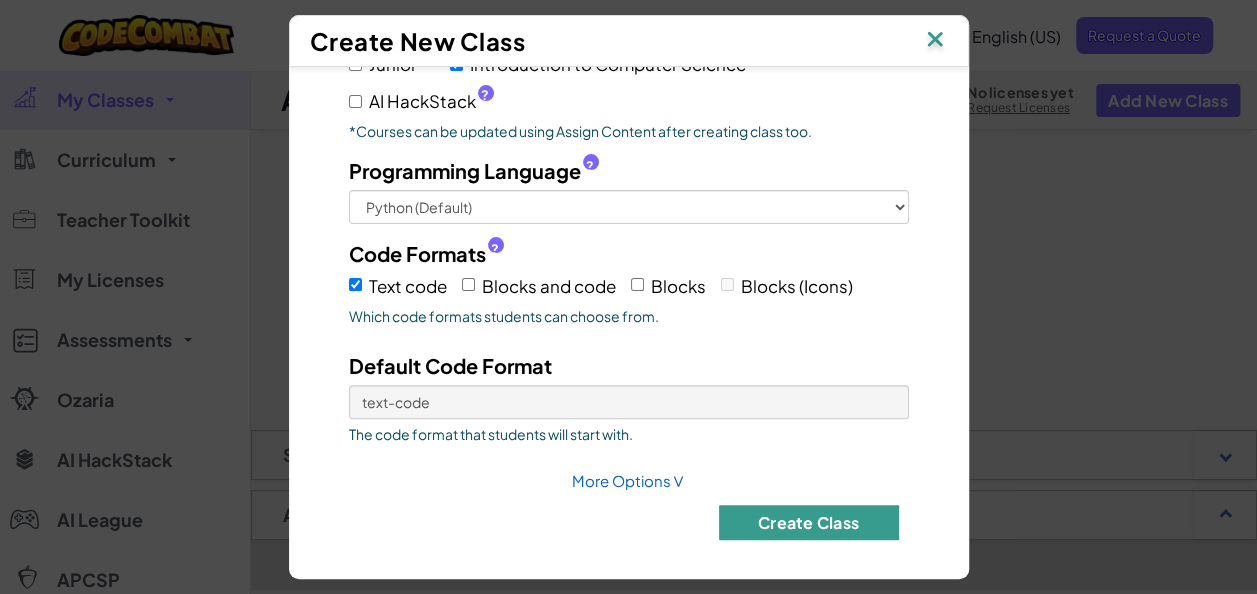 click on "Create Class" at bounding box center (809, 522) 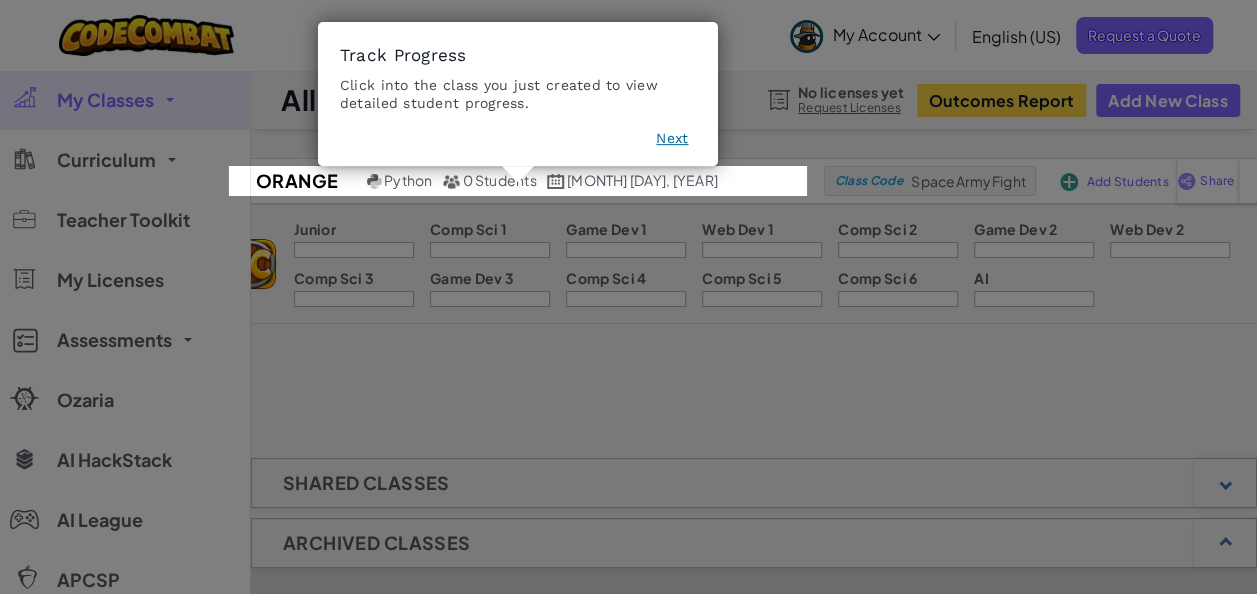 click on "Next" at bounding box center (672, 139) 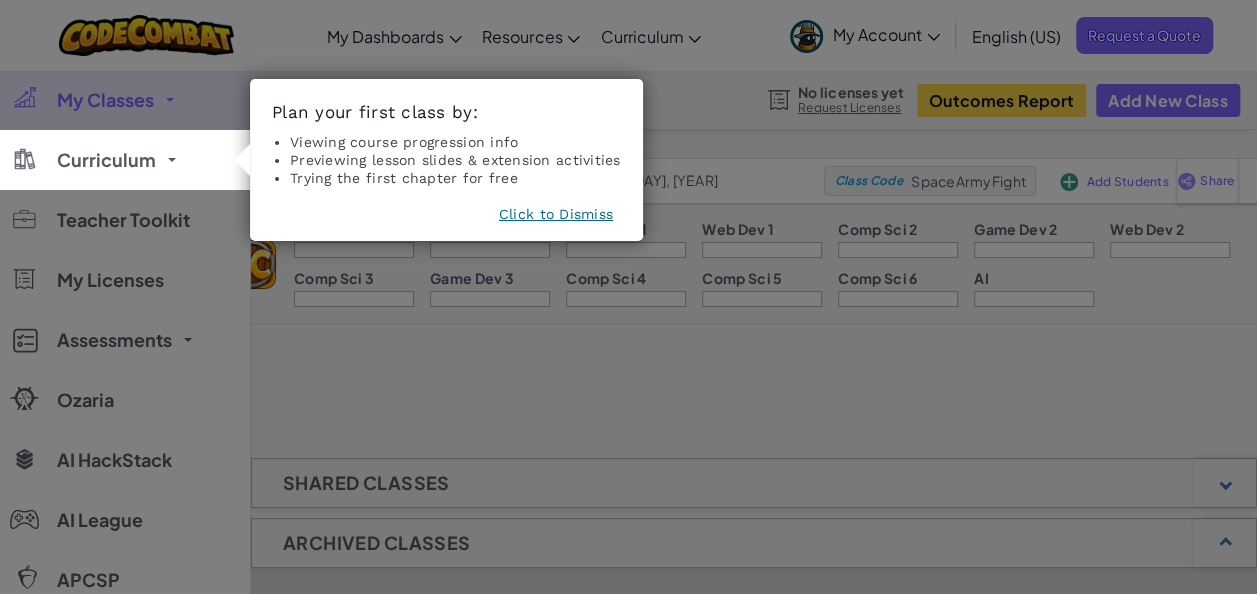 click on "Click to Dismiss" at bounding box center (556, 214) 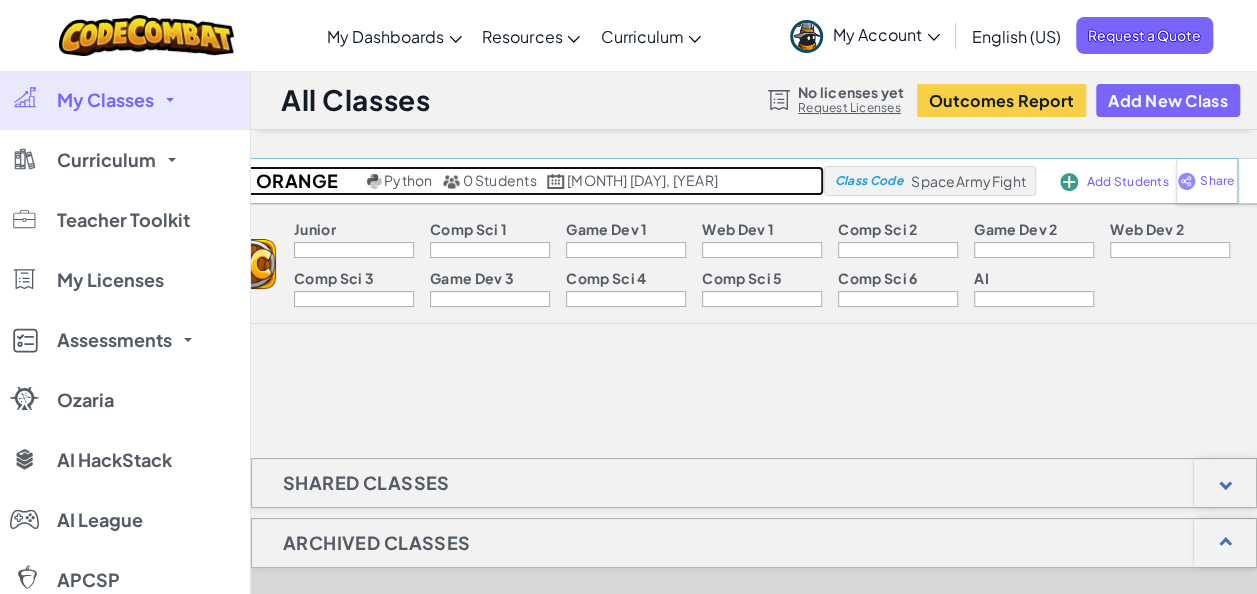 click on "0 Students" at bounding box center [499, 180] 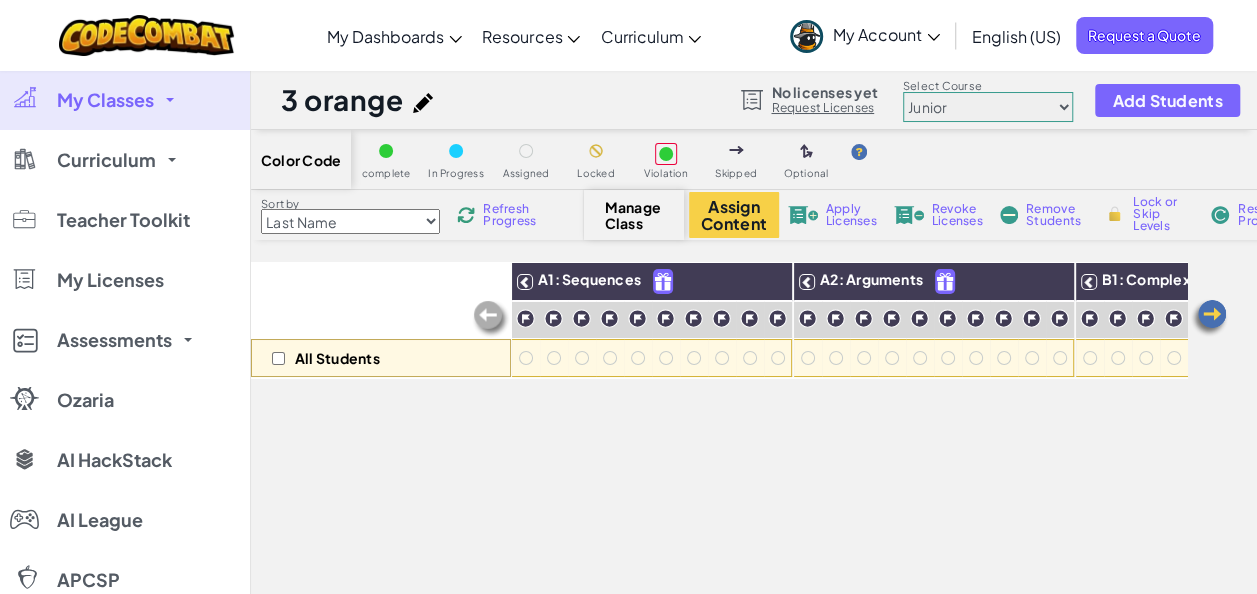 click at bounding box center (1209, 318) 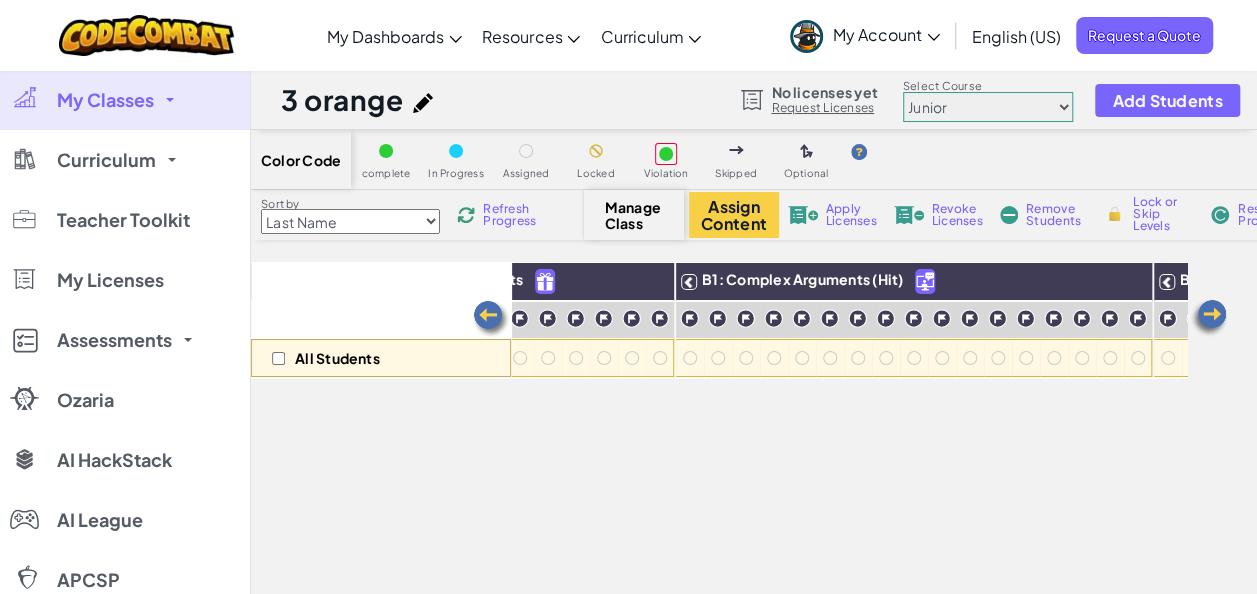 click at bounding box center (1209, 318) 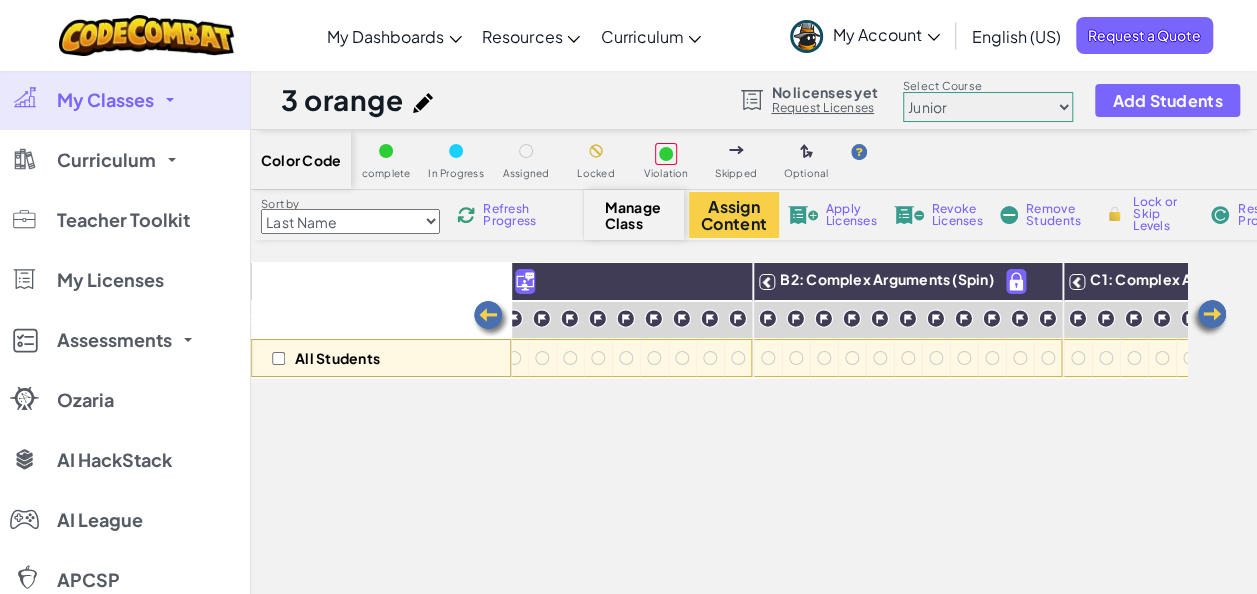 click at bounding box center (1209, 318) 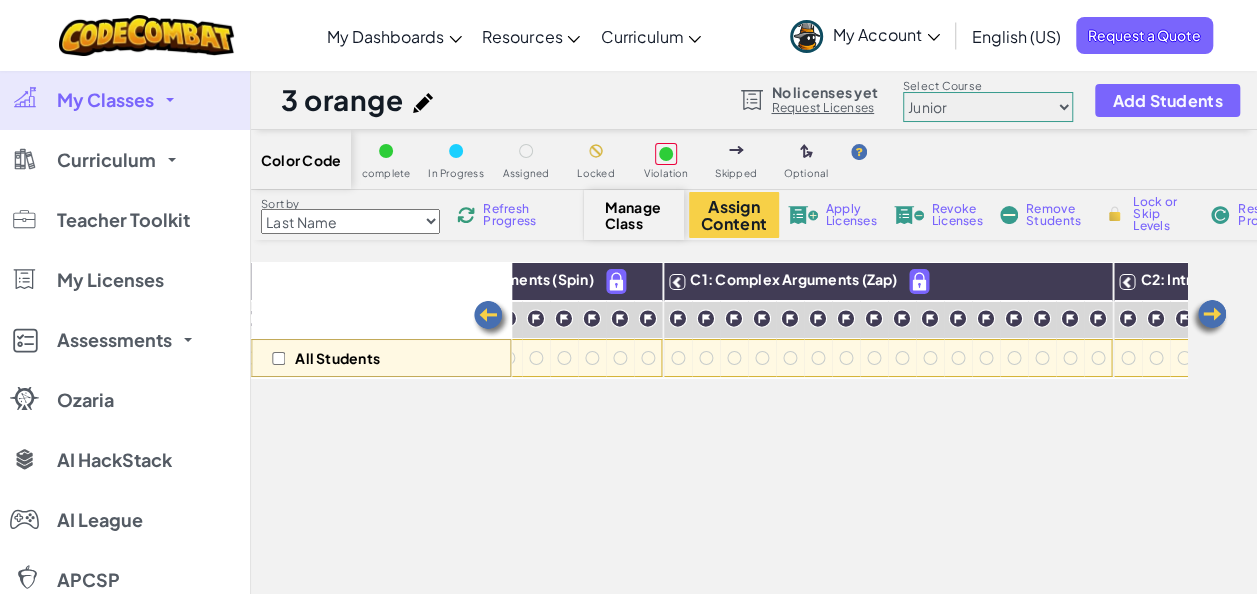 click at bounding box center [1209, 318] 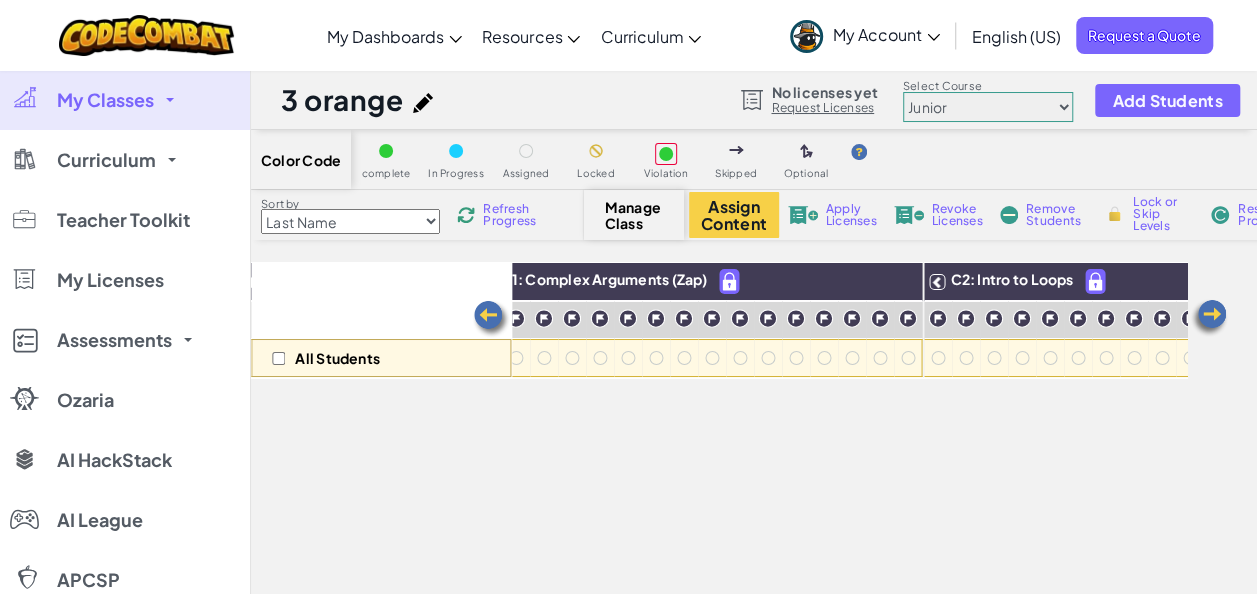 click at bounding box center (1209, 318) 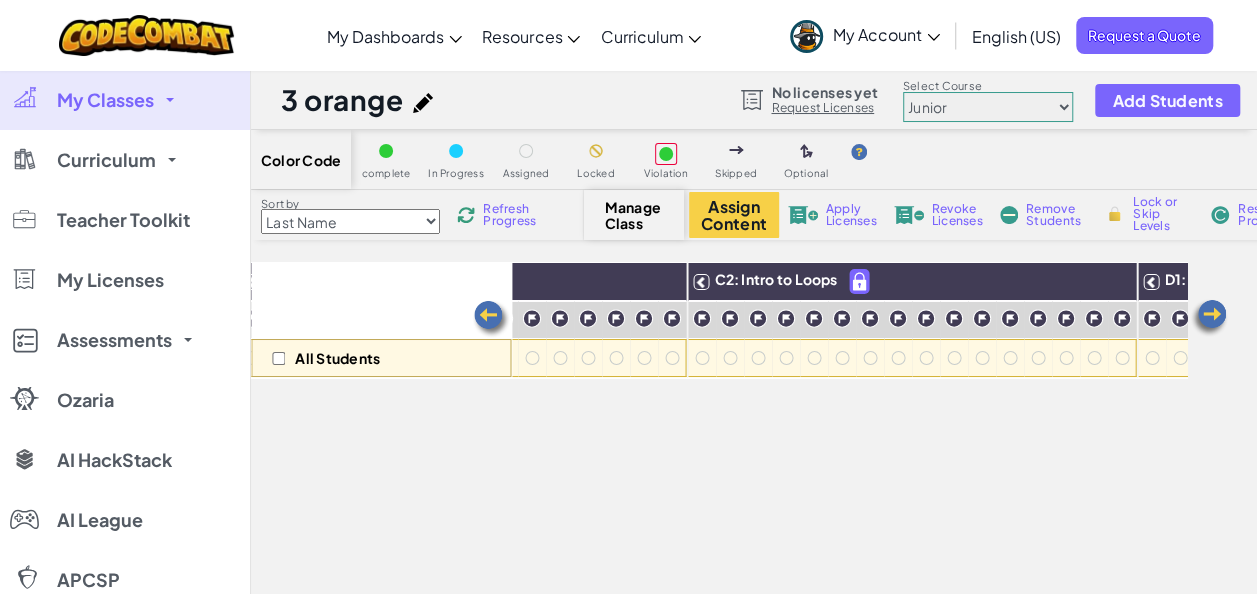 click at bounding box center [1209, 318] 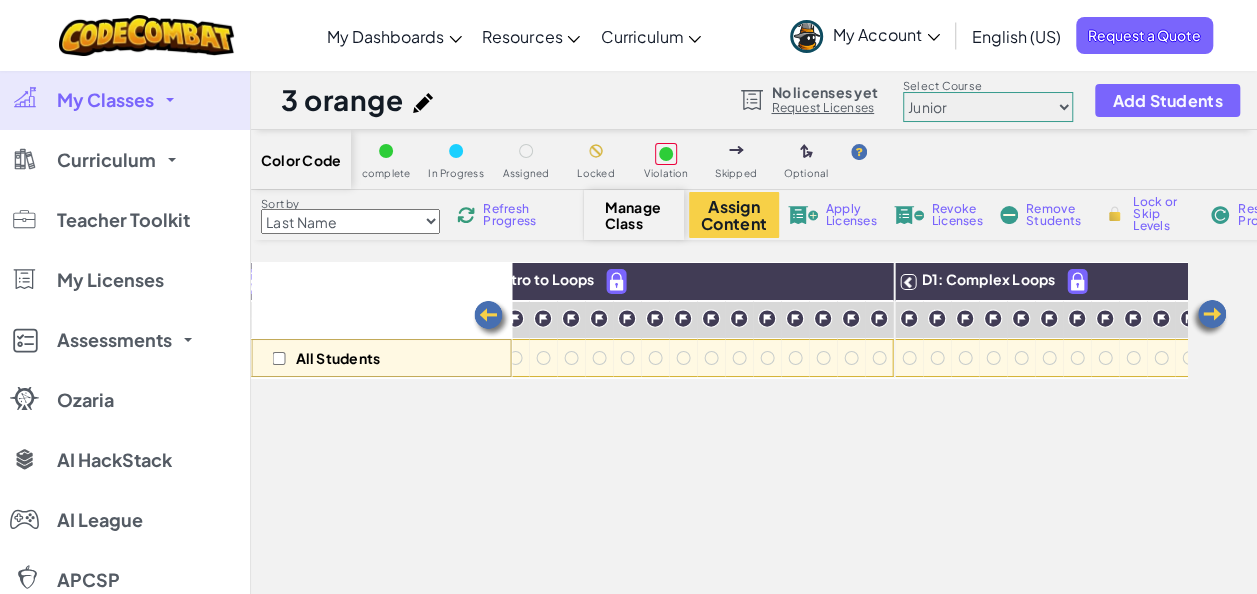 click at bounding box center [1209, 318] 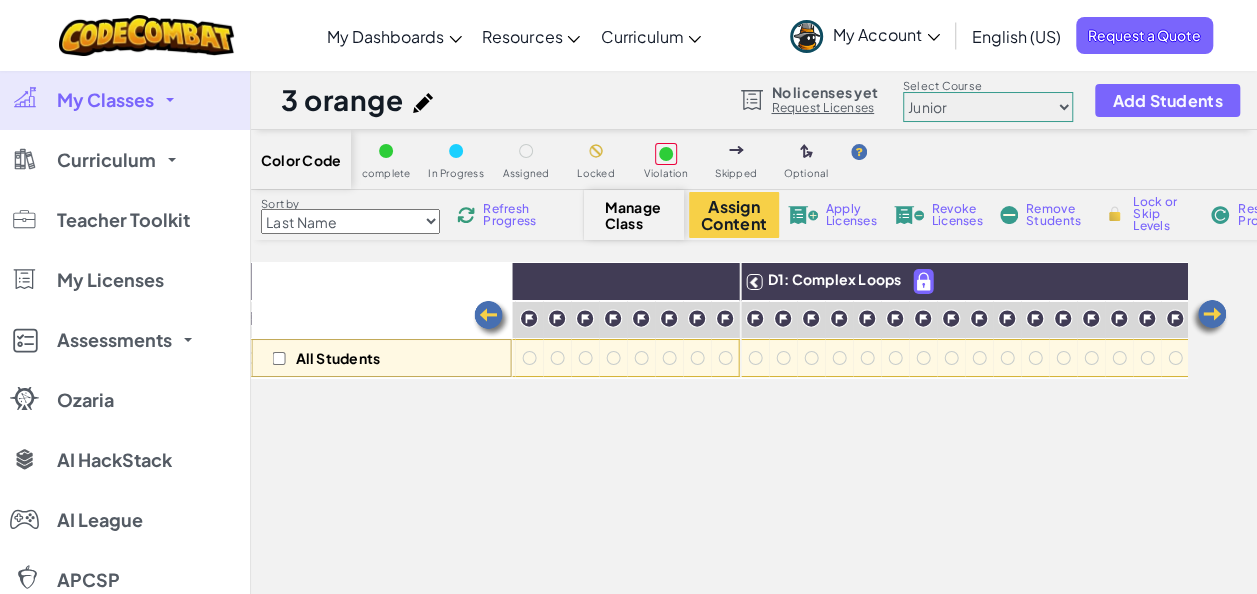 click at bounding box center [1209, 318] 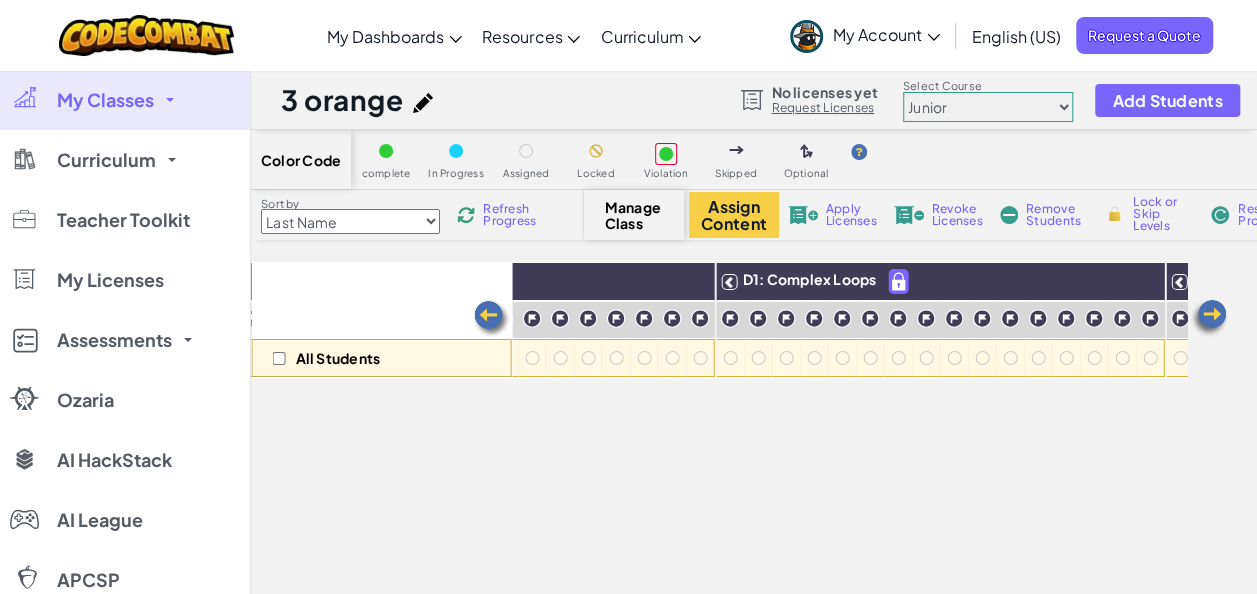 click at bounding box center [1209, 318] 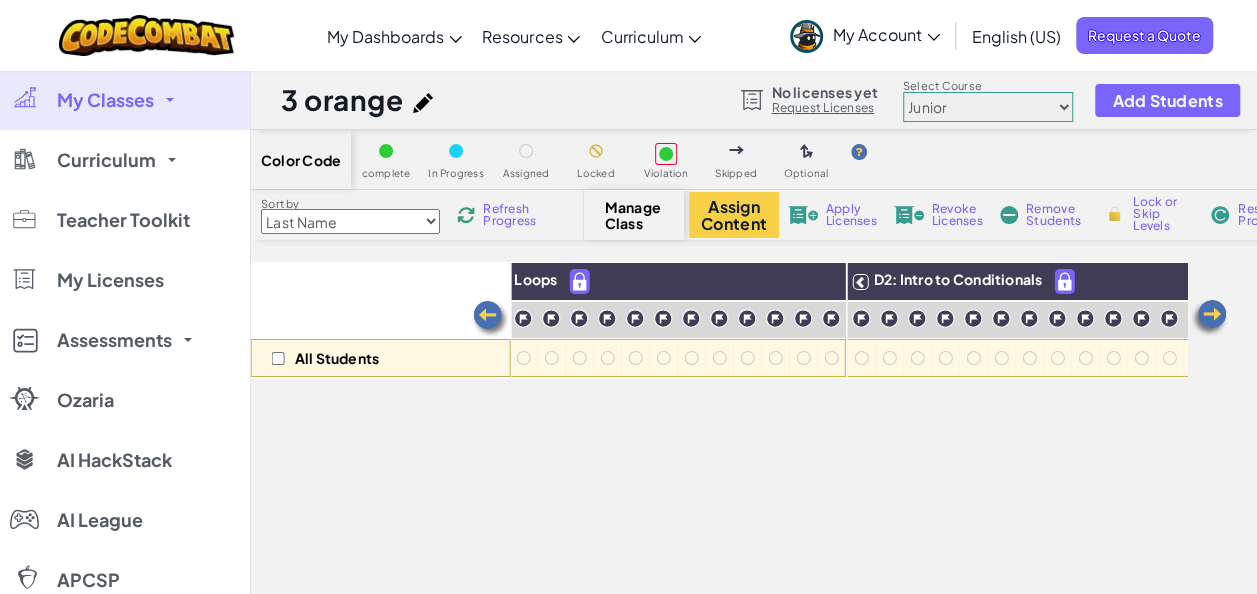 click at bounding box center (1209, 318) 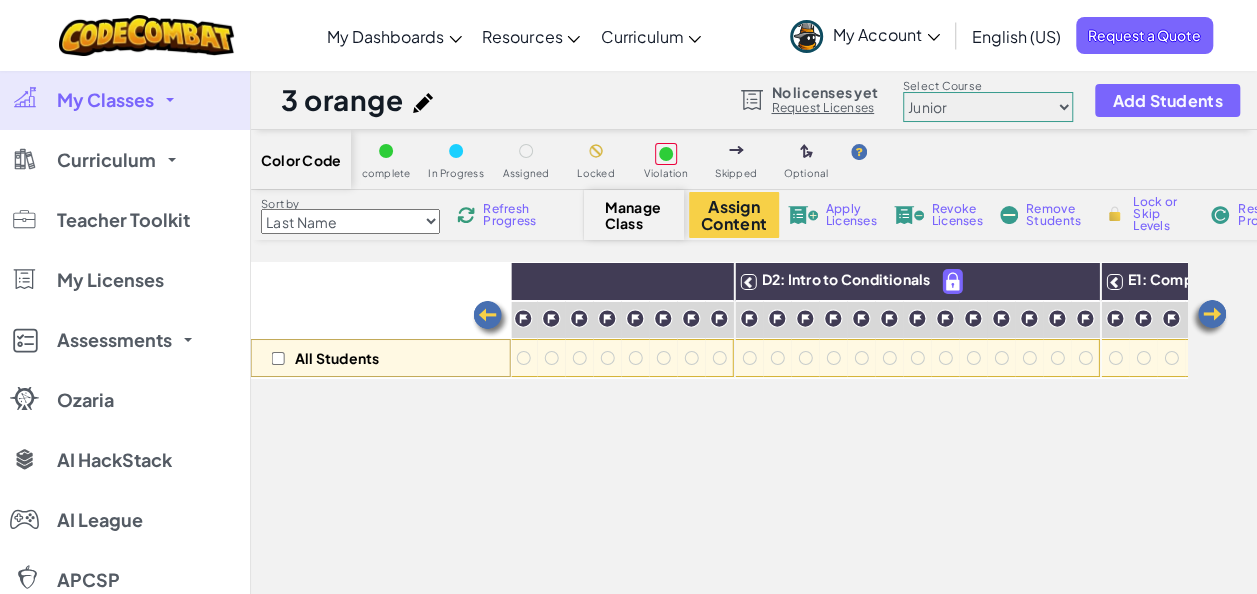 click at bounding box center (1209, 318) 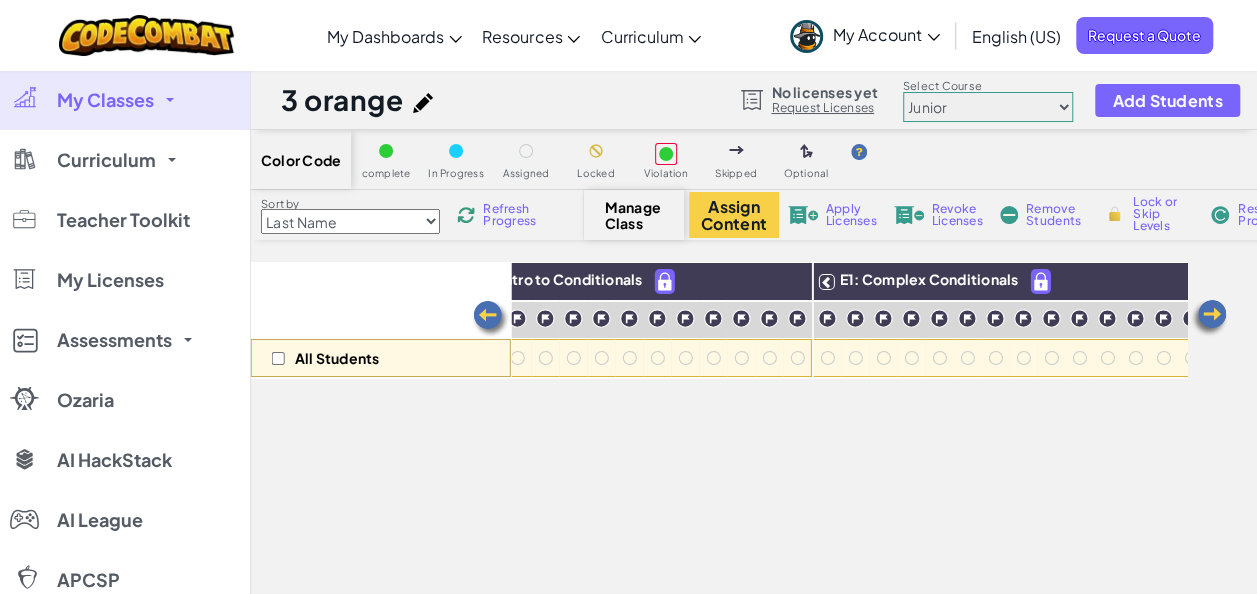 click at bounding box center (1209, 318) 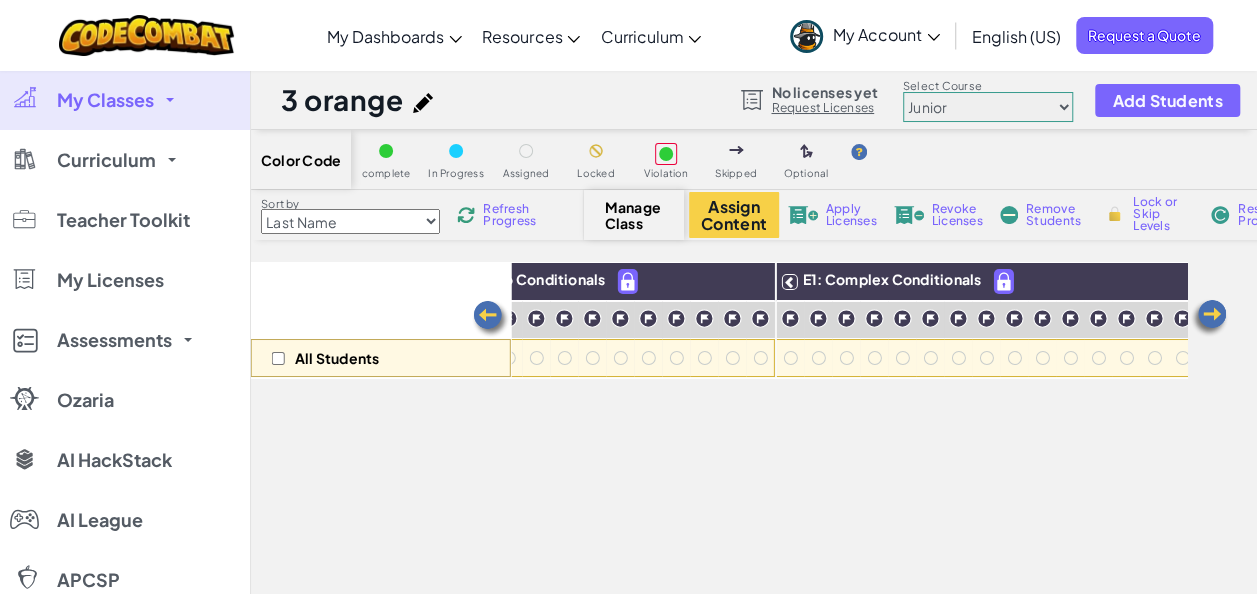 click at bounding box center (1209, 318) 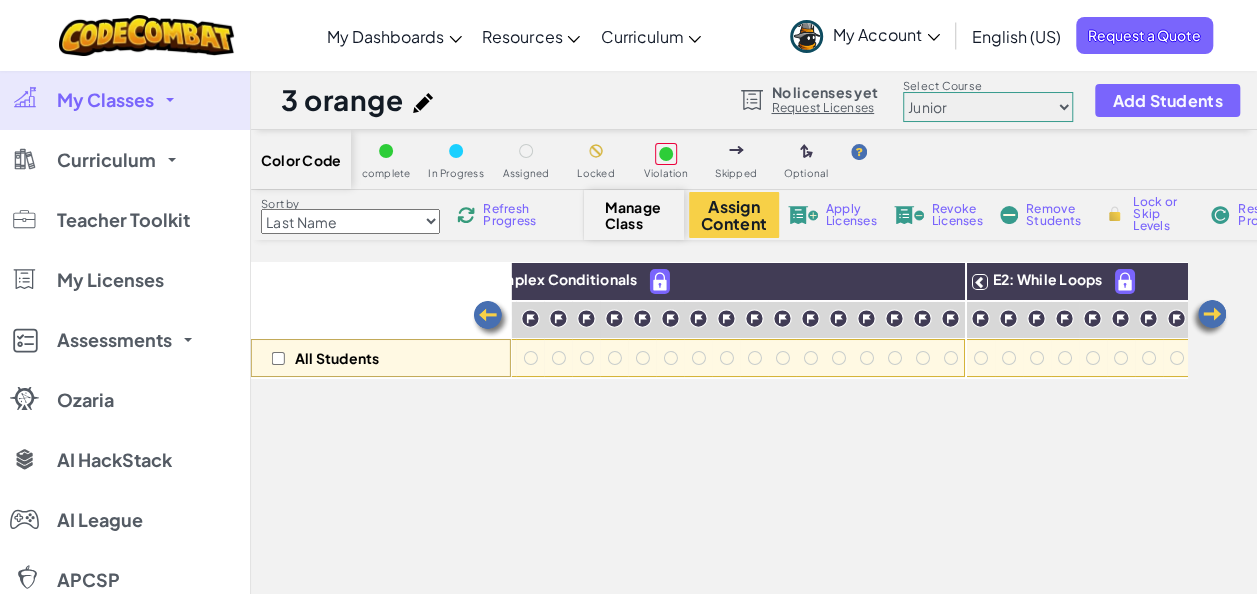 click at bounding box center [1209, 318] 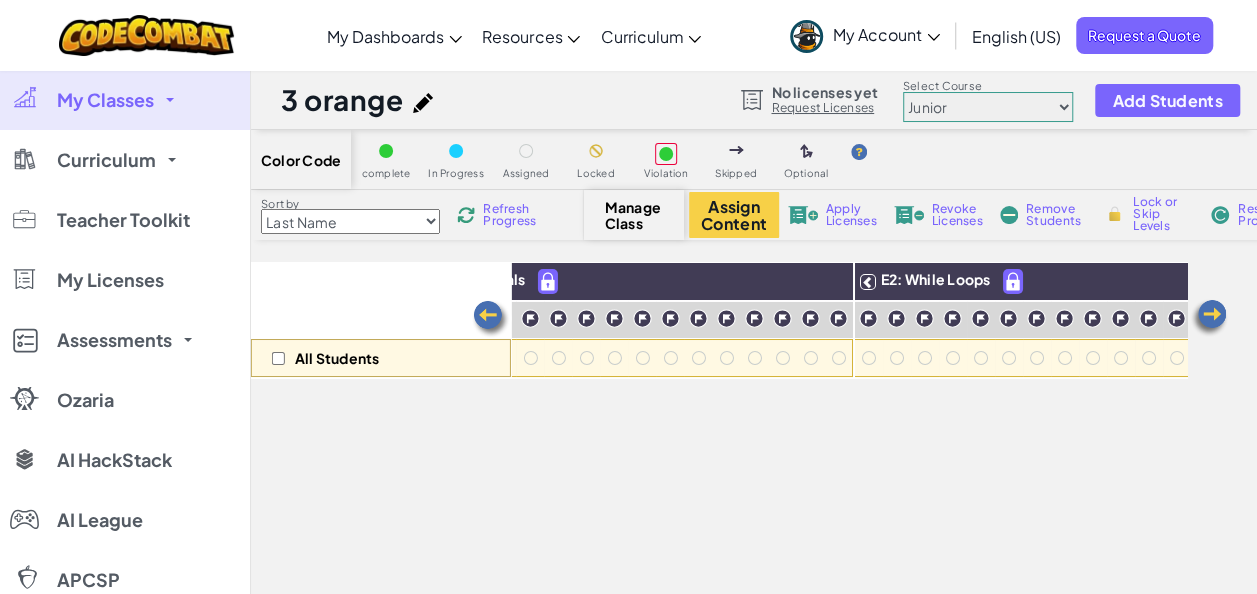 click at bounding box center (1209, 318) 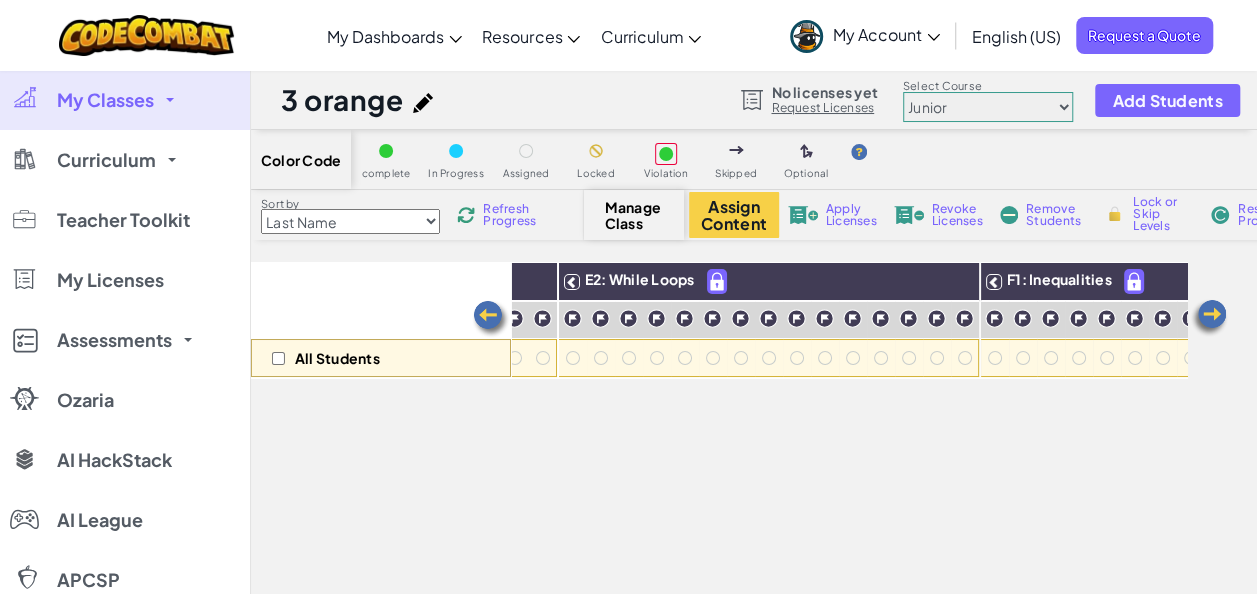 click at bounding box center [1209, 318] 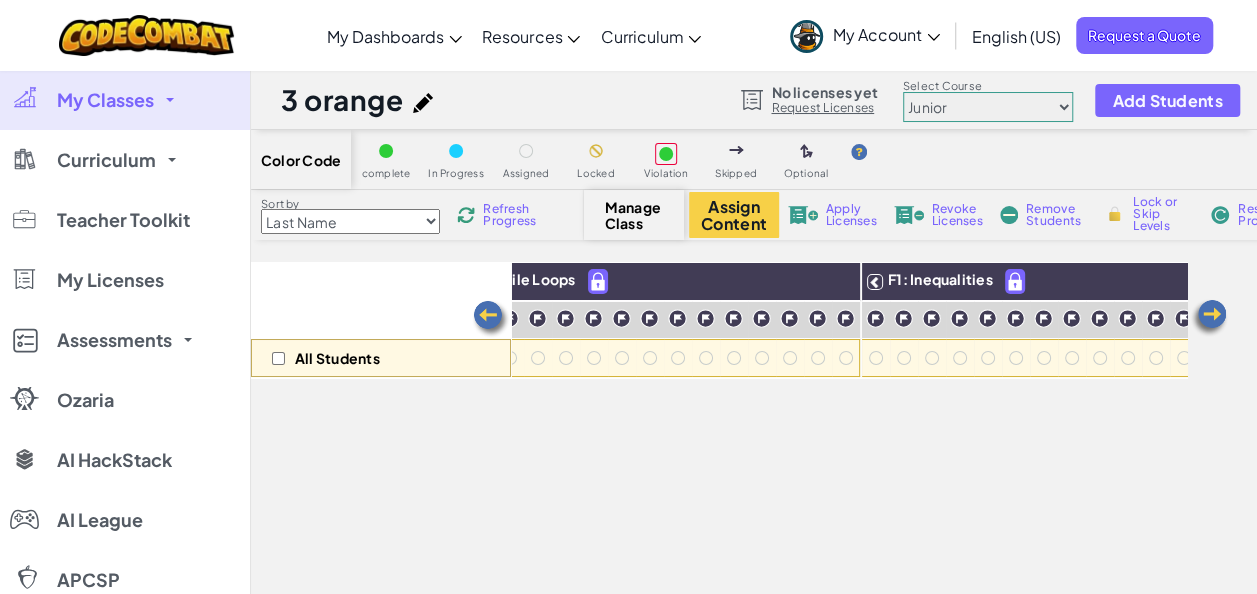 click at bounding box center [1209, 318] 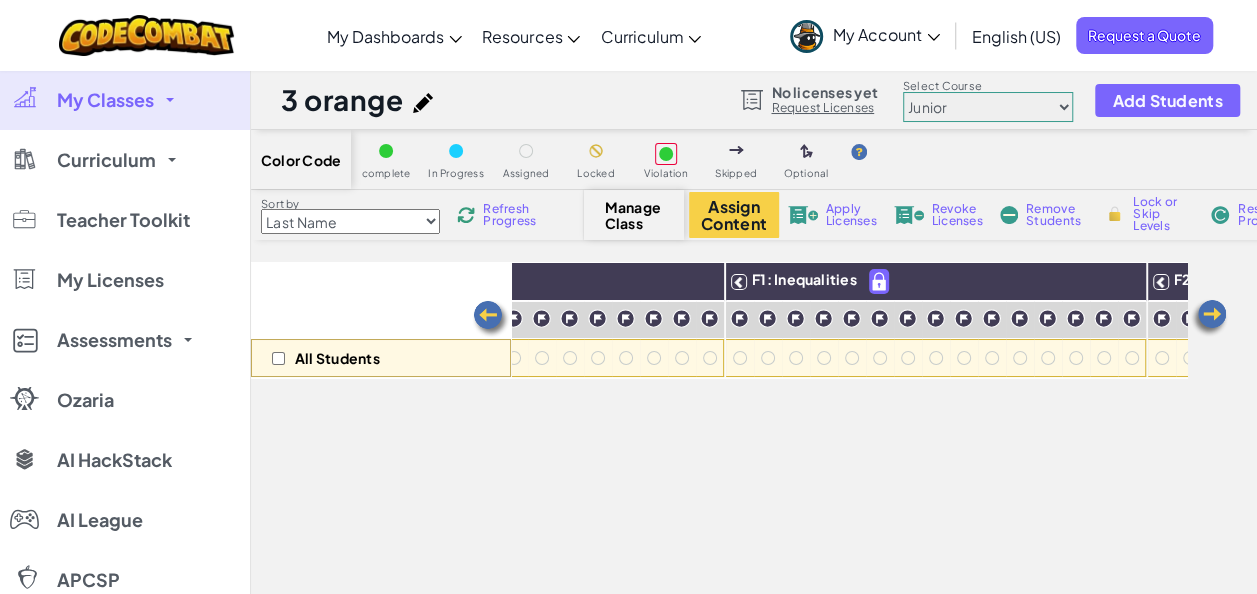click at bounding box center [1209, 318] 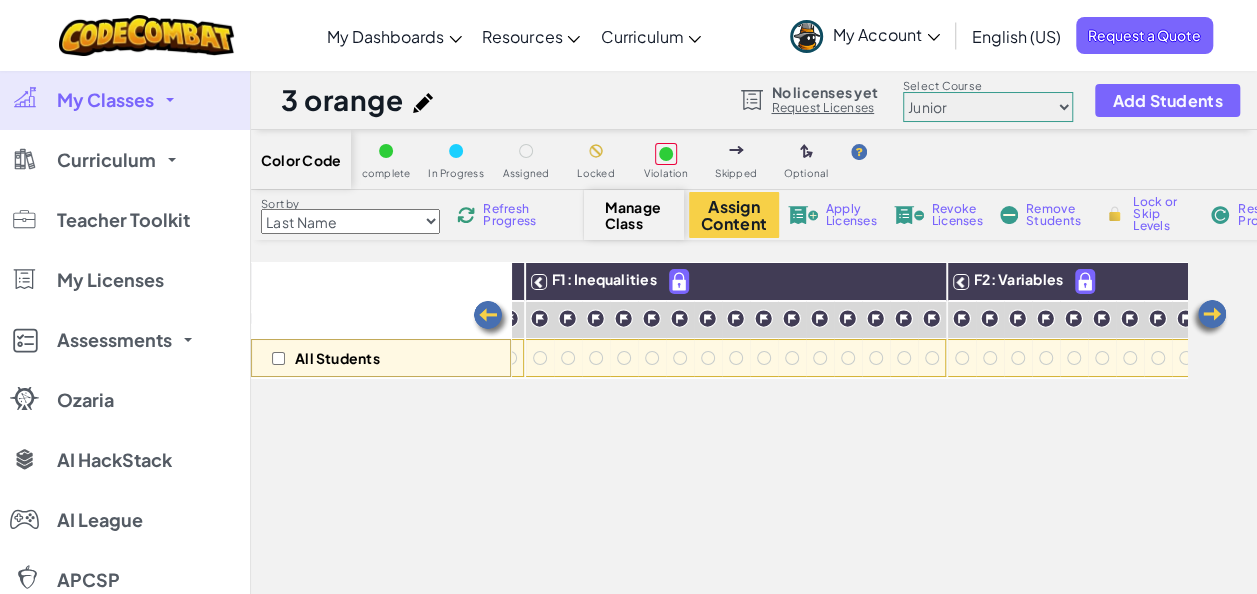 click at bounding box center [1209, 318] 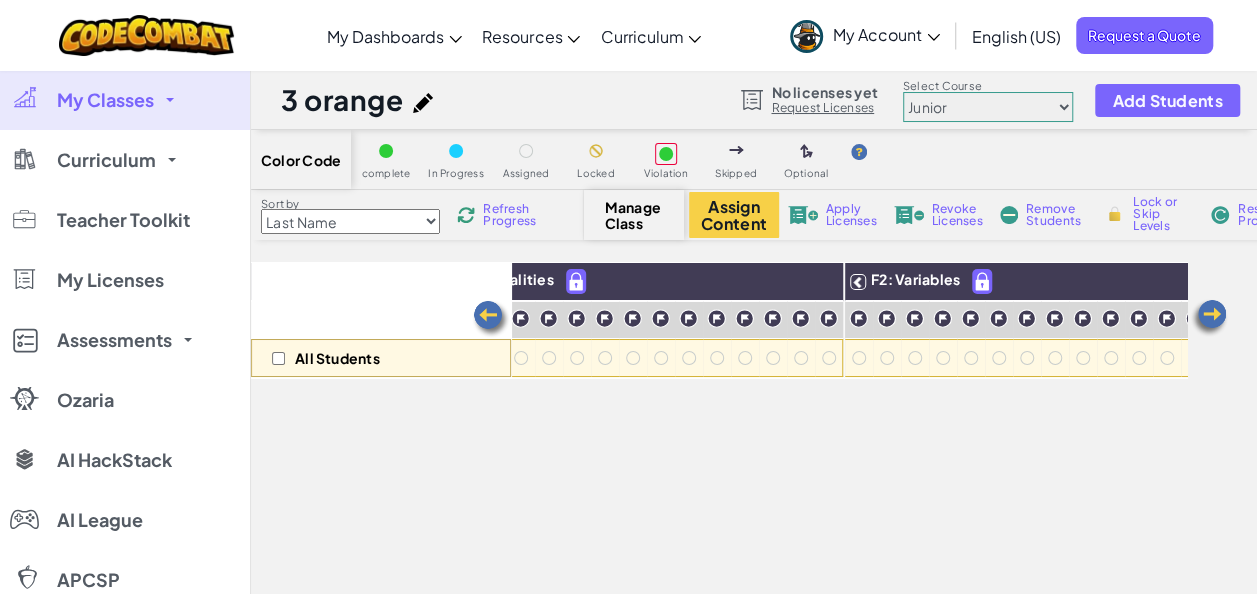 scroll, scrollTop: 0, scrollLeft: 4199, axis: horizontal 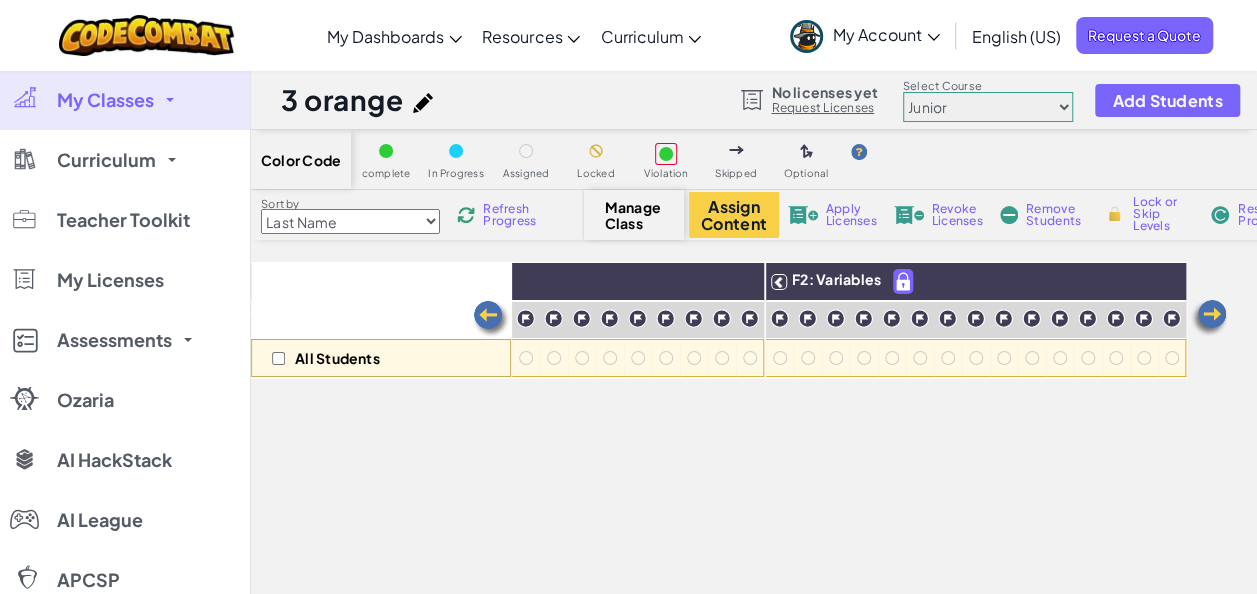 click at bounding box center (1209, 318) 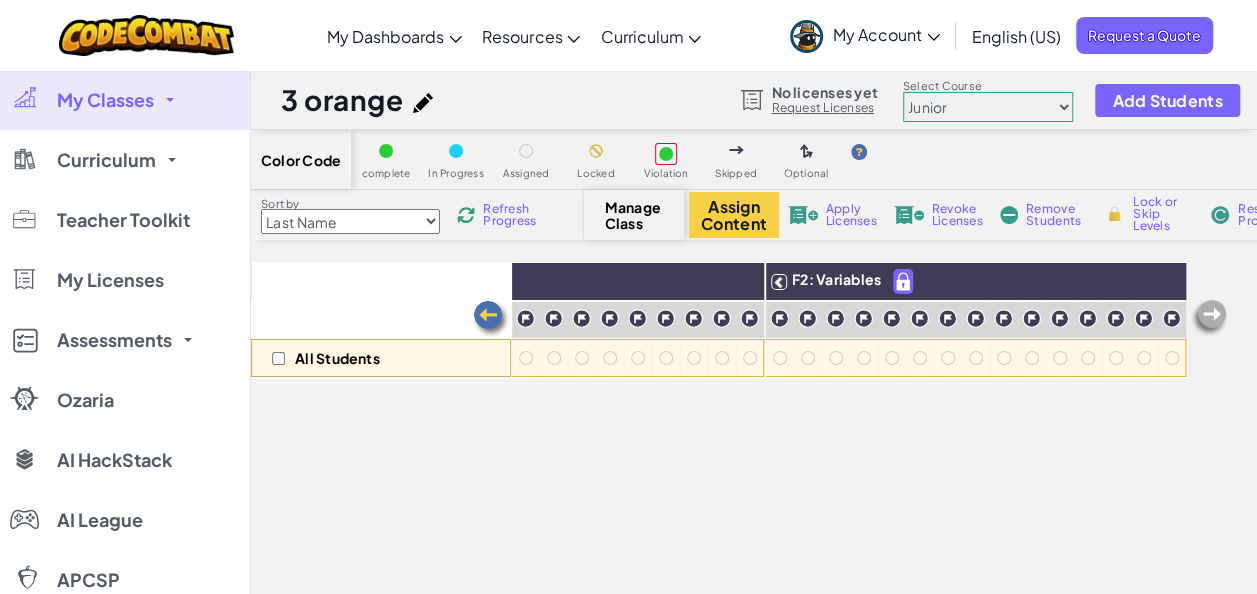 click at bounding box center (1209, 318) 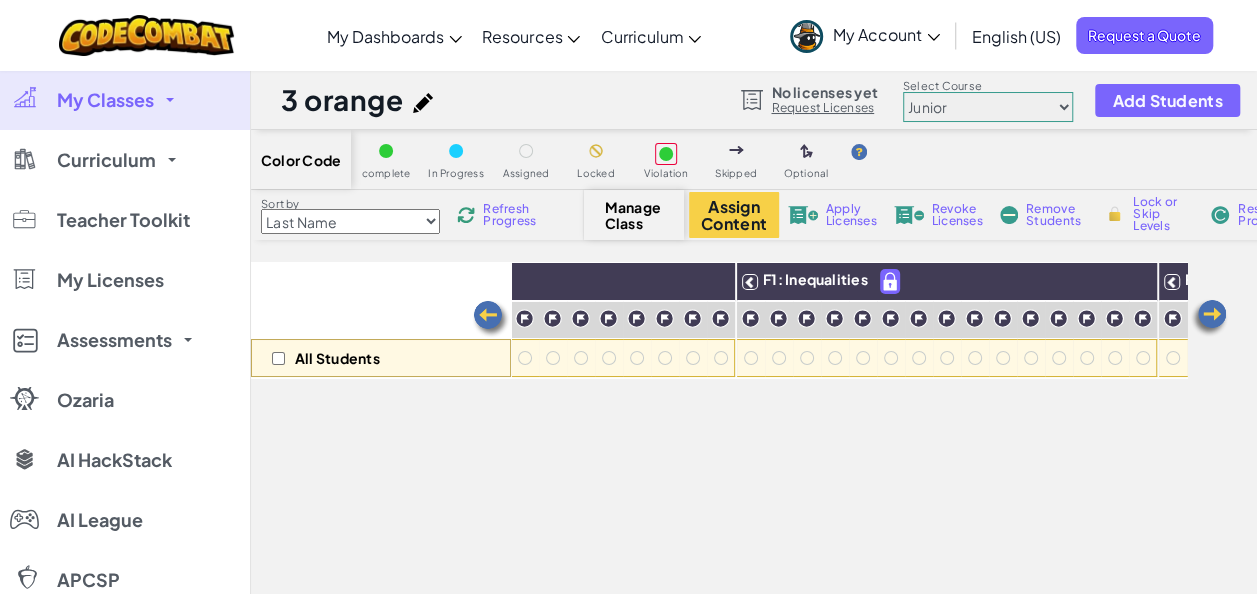 click at bounding box center (491, 319) 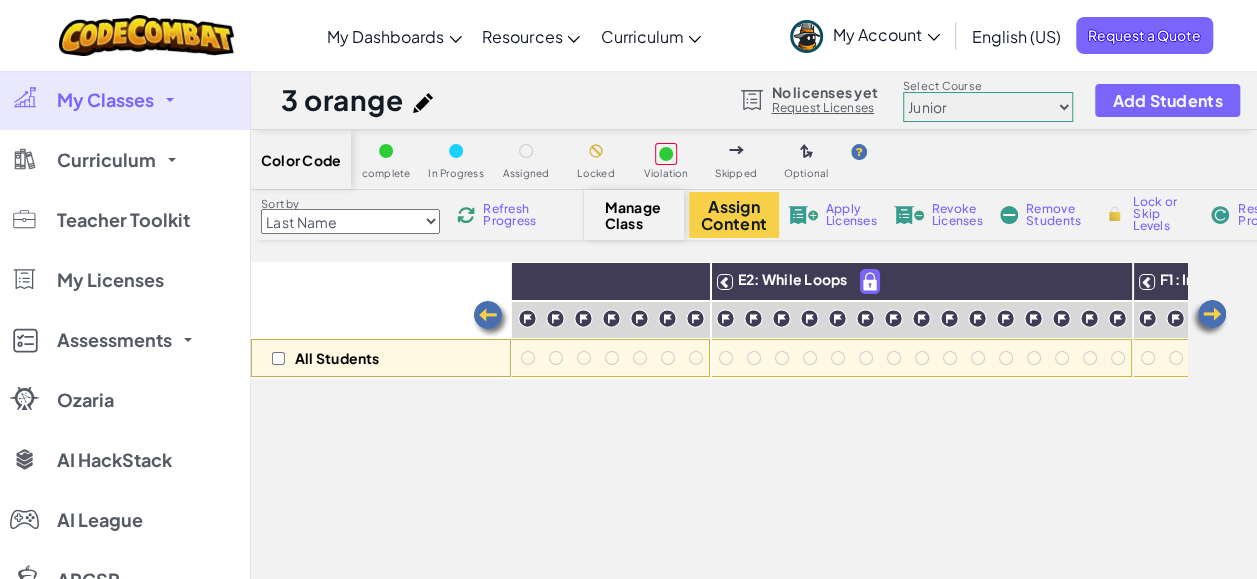 click at bounding box center (491, 319) 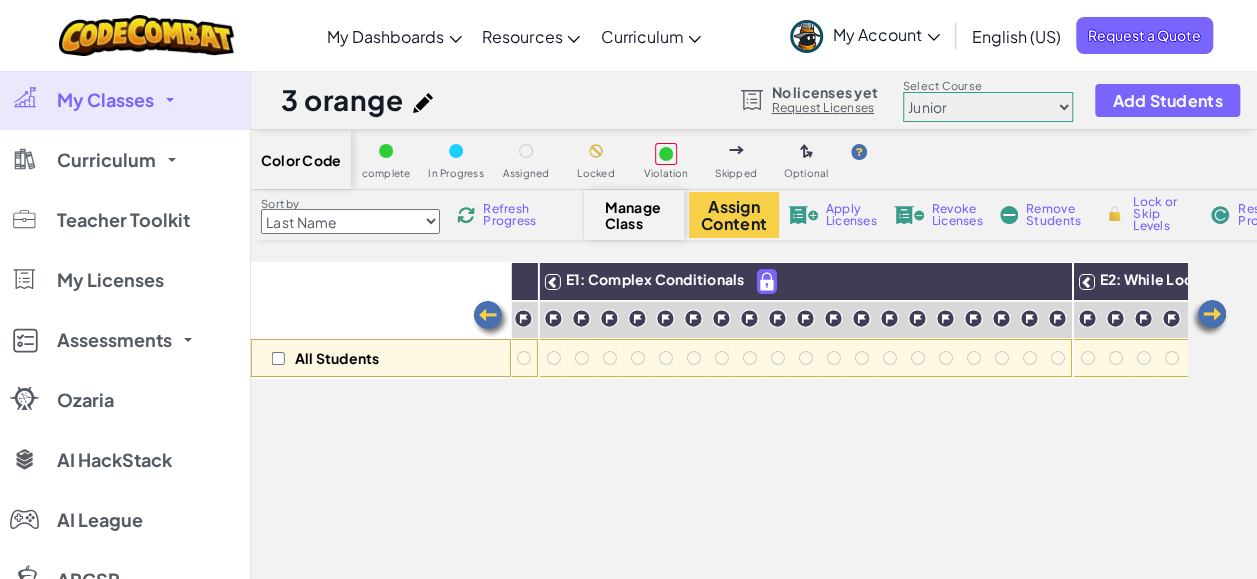 click at bounding box center (491, 319) 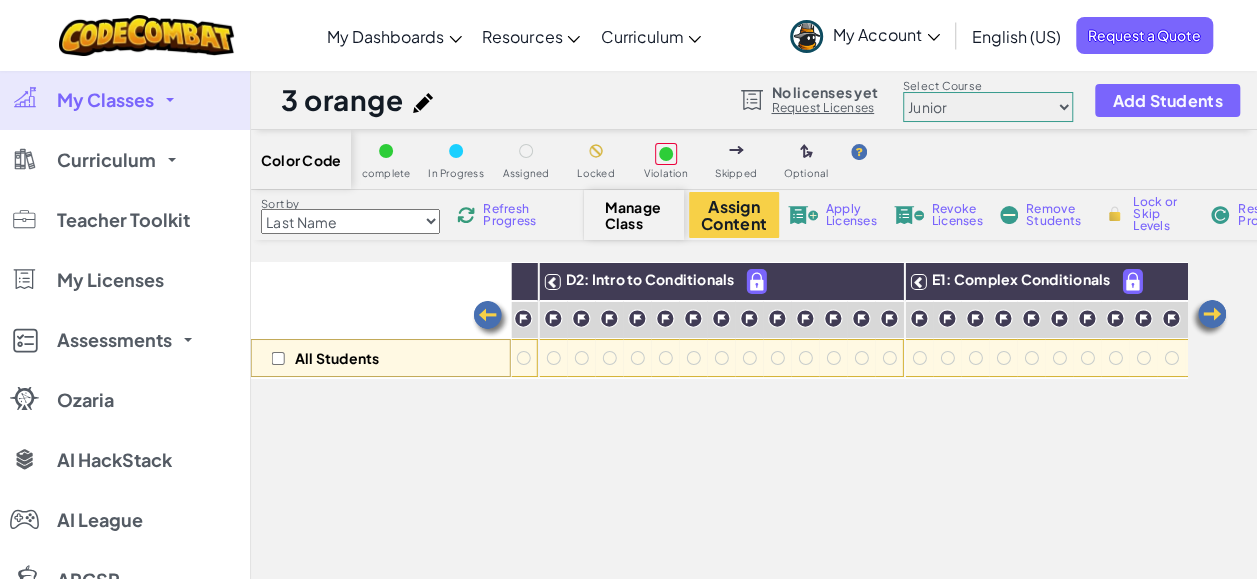 click at bounding box center [491, 319] 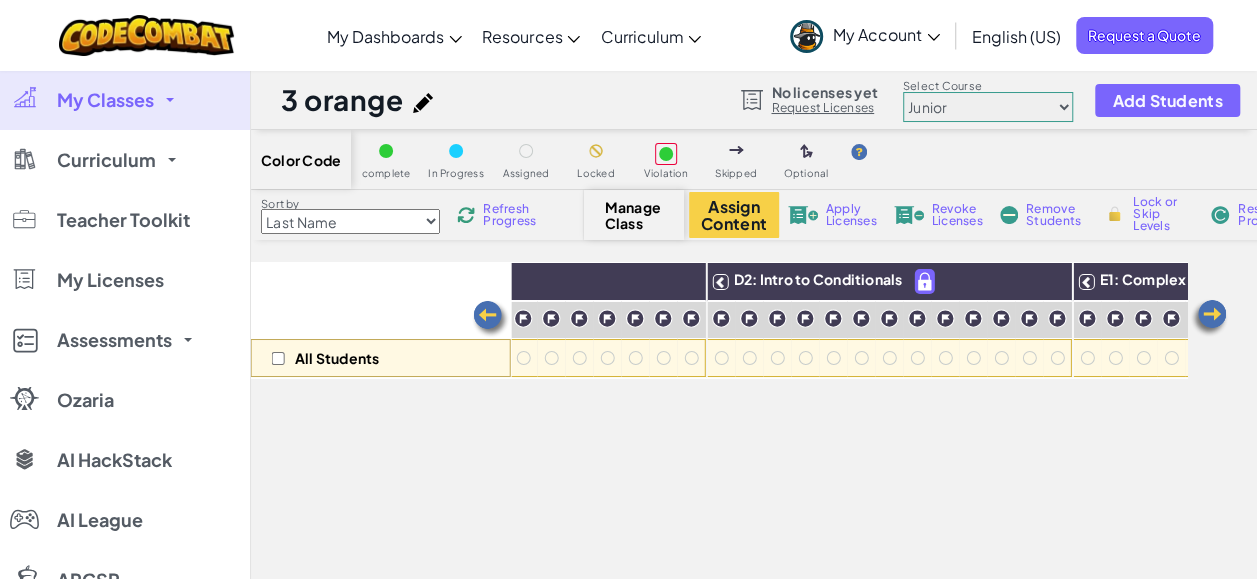 click at bounding box center (491, 319) 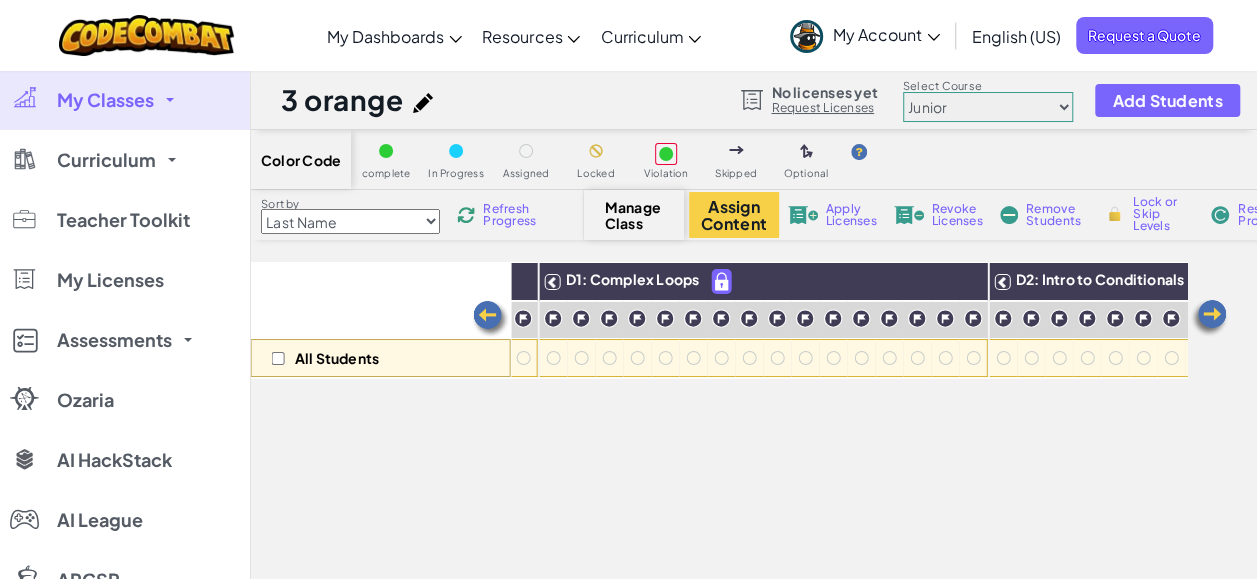 click at bounding box center (491, 319) 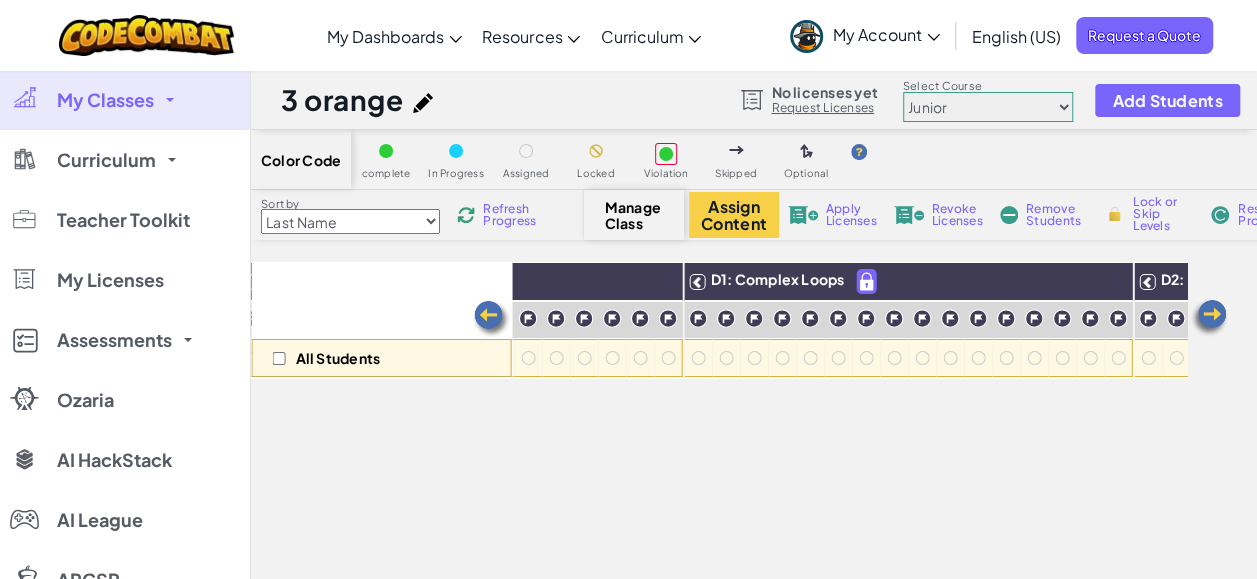 click at bounding box center (491, 319) 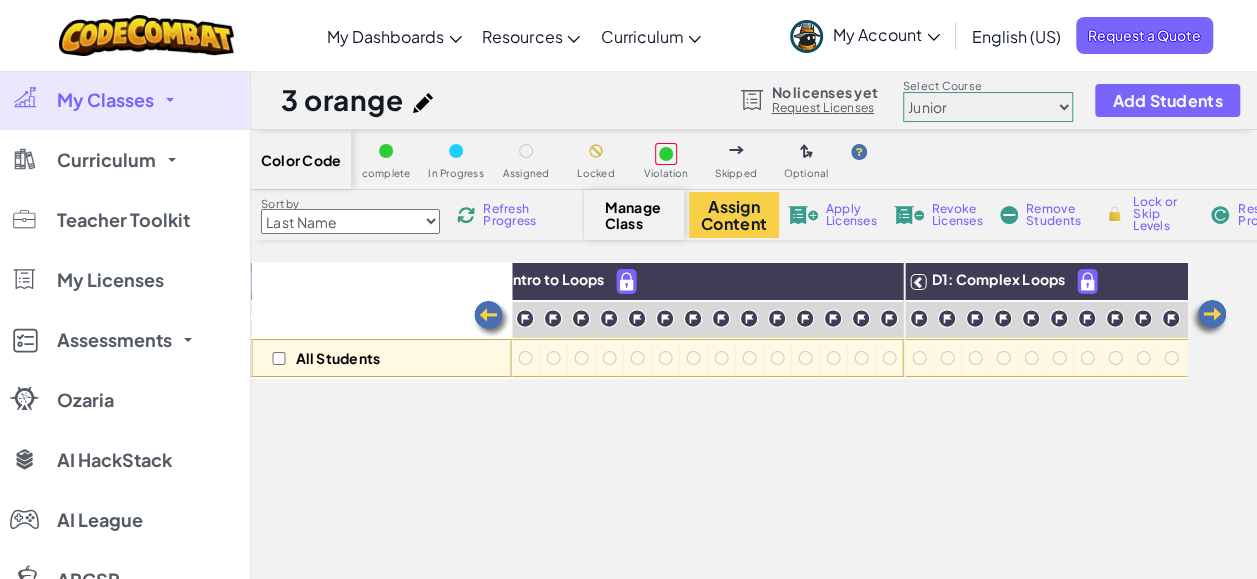click at bounding box center [491, 319] 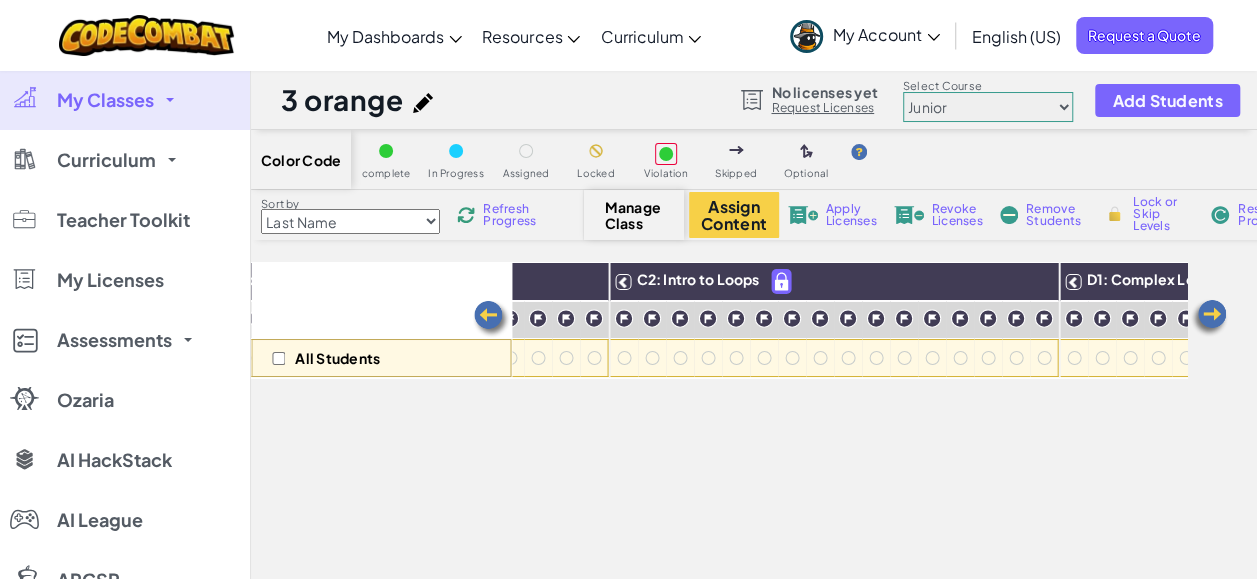 click at bounding box center [491, 319] 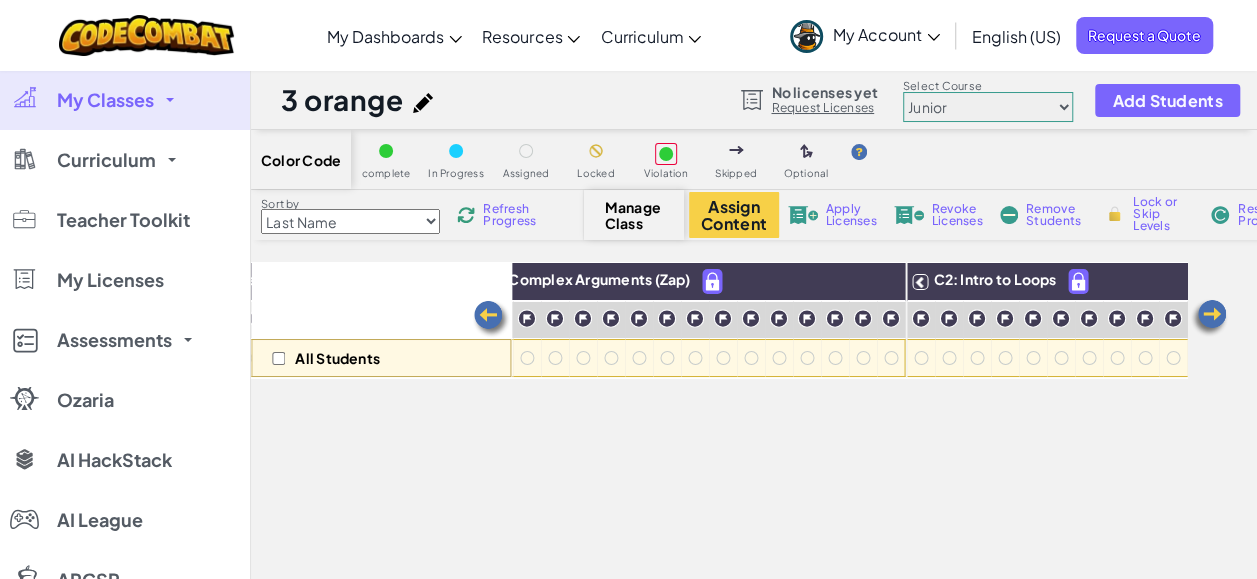 click at bounding box center [491, 319] 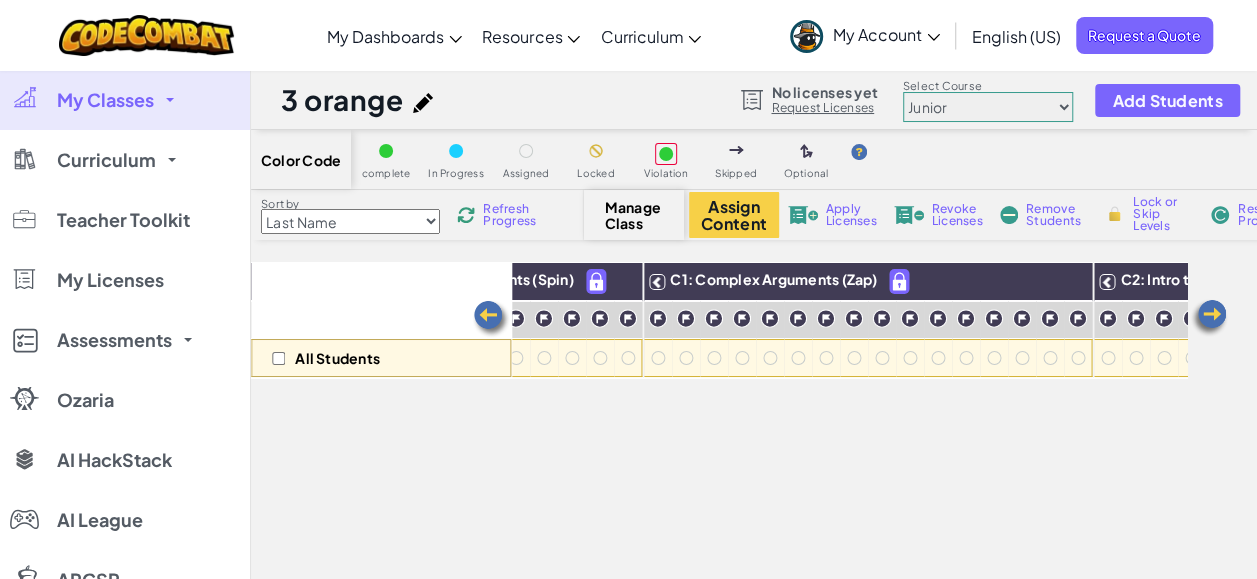 click at bounding box center (491, 319) 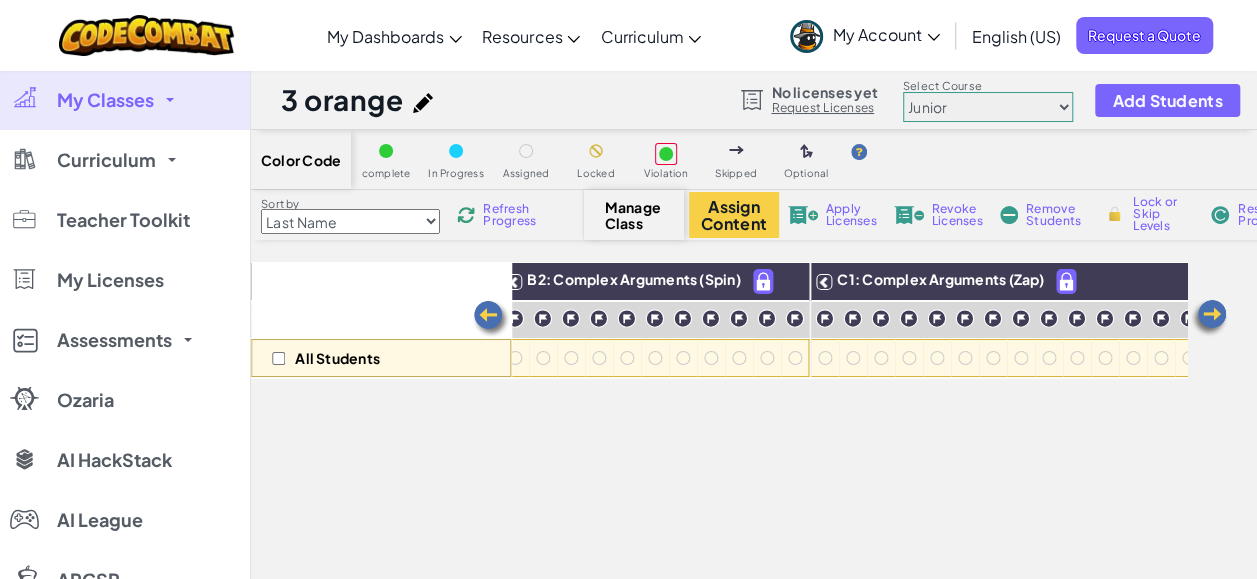 click at bounding box center (491, 319) 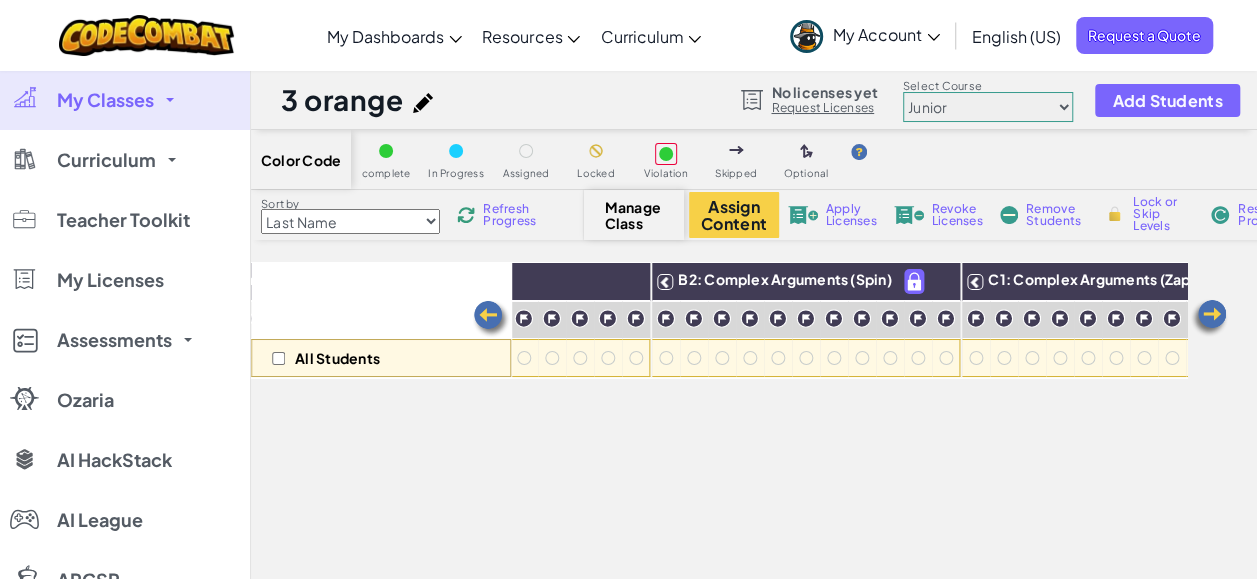 click at bounding box center [491, 319] 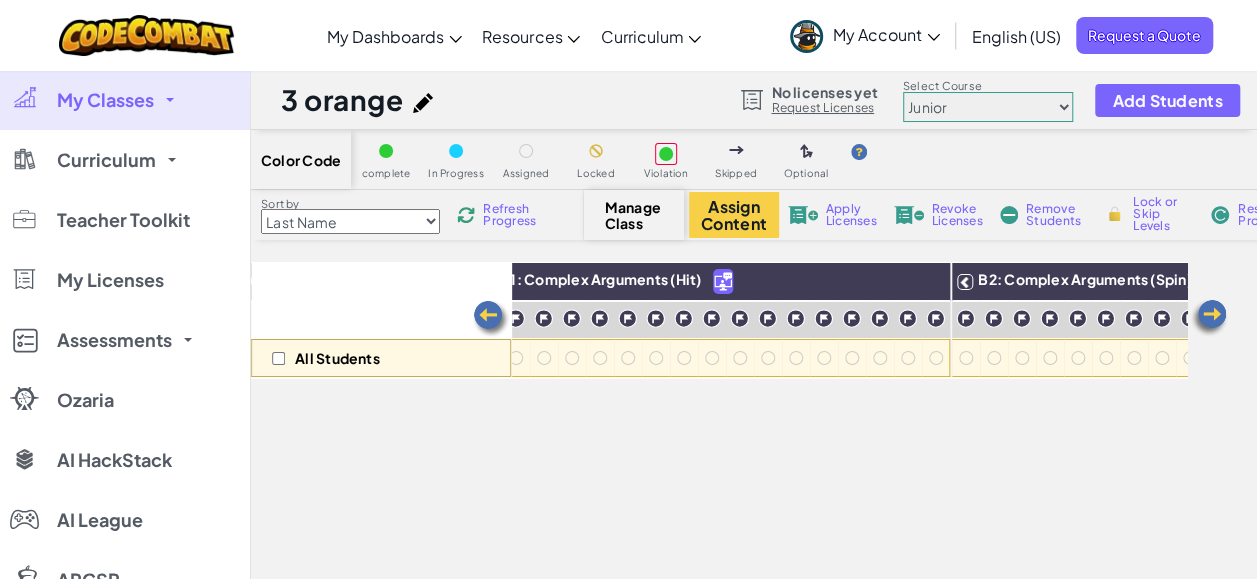 click at bounding box center [491, 319] 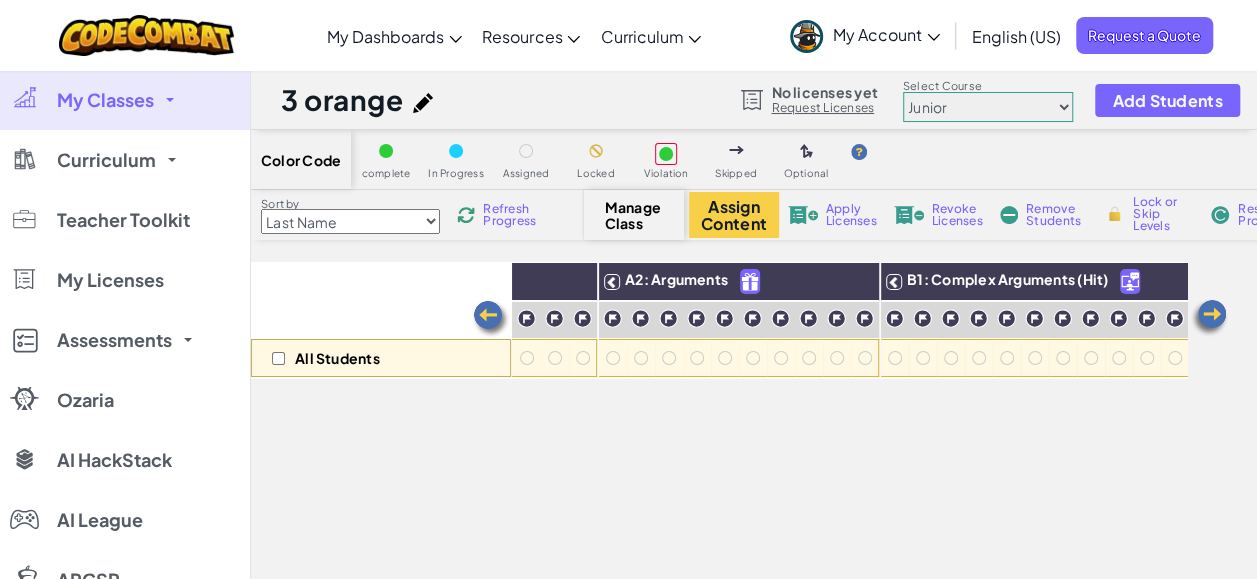 scroll, scrollTop: 0, scrollLeft: 0, axis: both 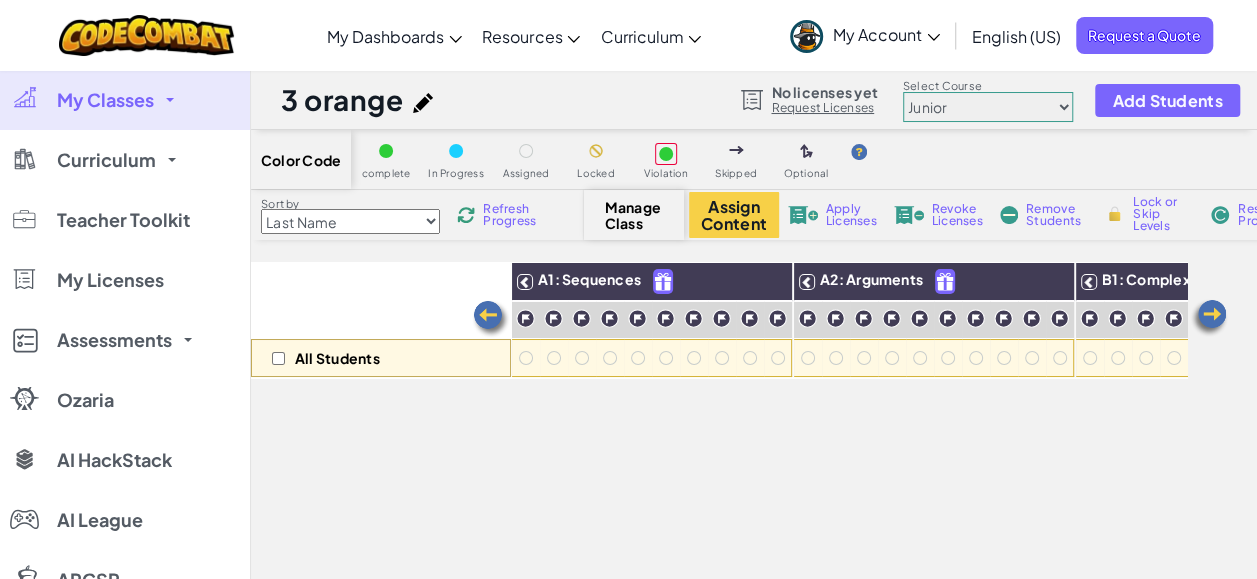 click at bounding box center (491, 319) 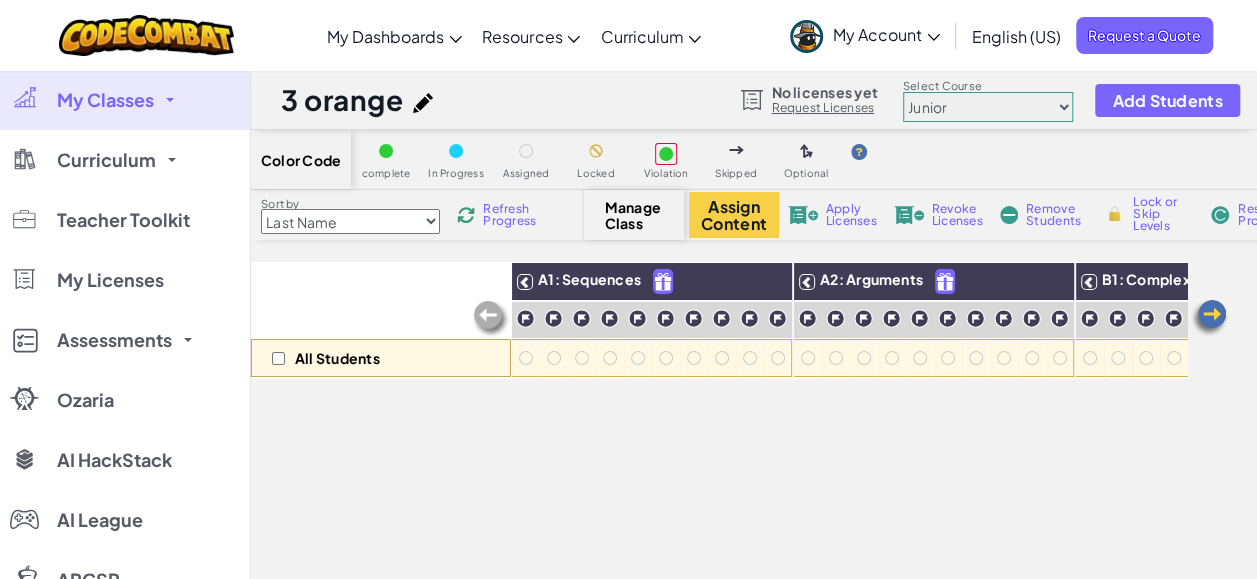 click on "Manage Class" at bounding box center (634, 215) 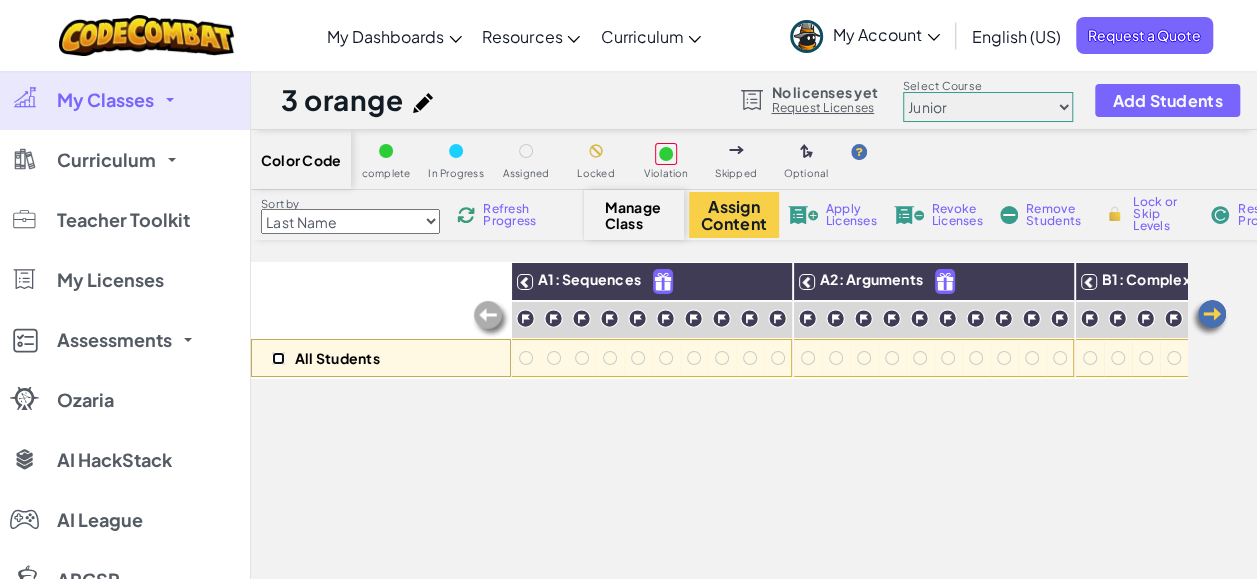 click at bounding box center [278, 358] 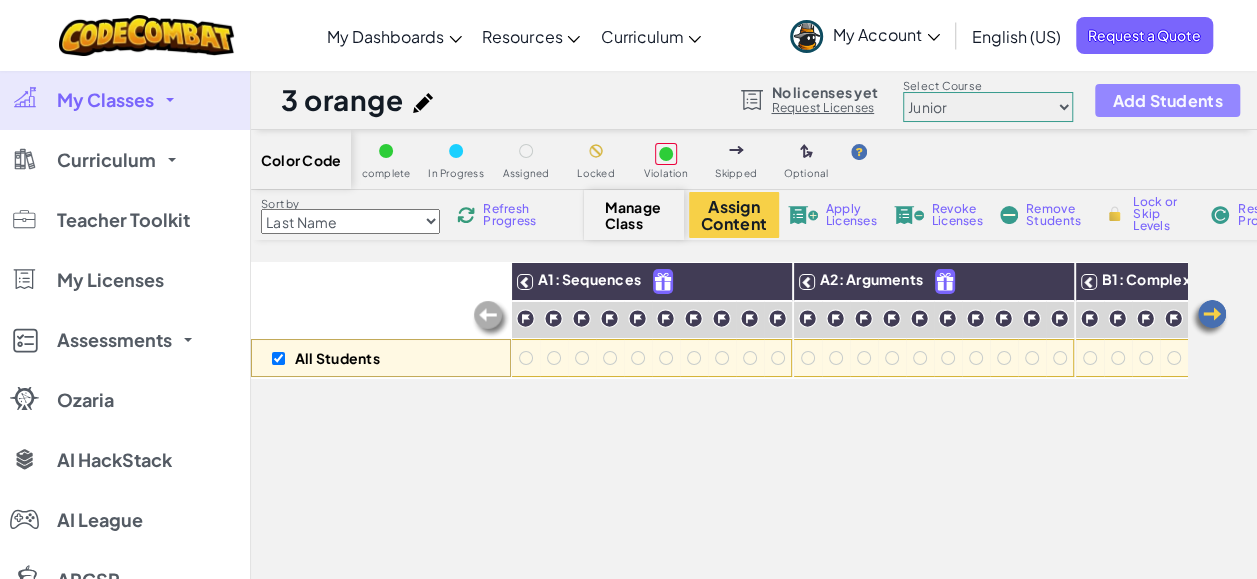 click on "Add Students" at bounding box center (1167, 100) 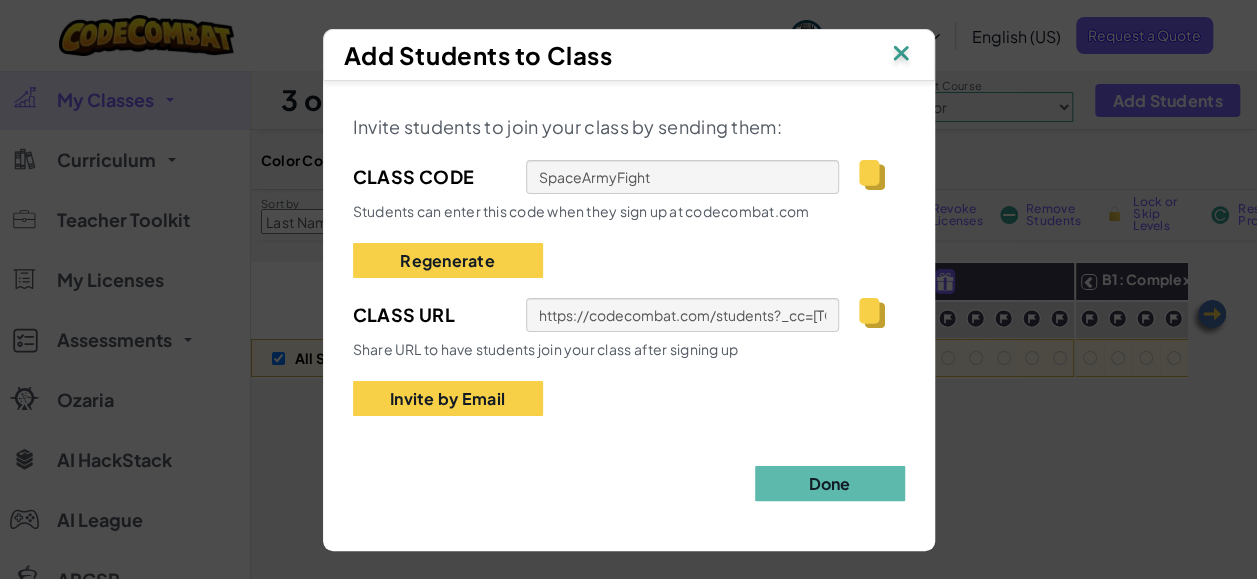 click at bounding box center (871, 313) 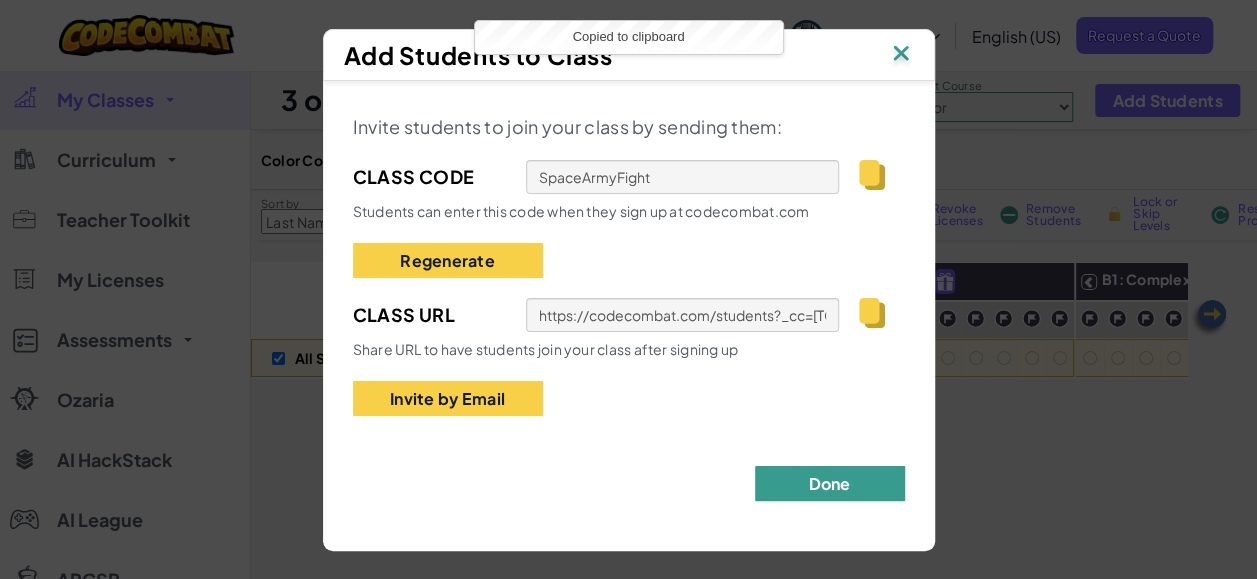 drag, startPoint x: 863, startPoint y: 310, endPoint x: 810, endPoint y: 466, distance: 164.7574 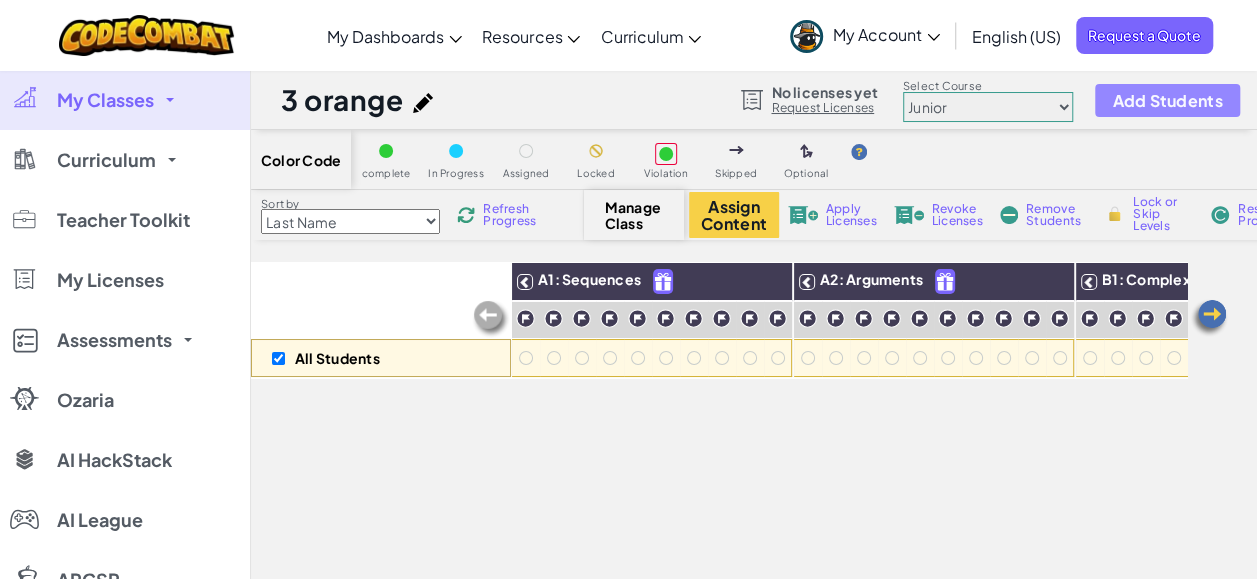 click on "Add Students" at bounding box center [1167, 100] 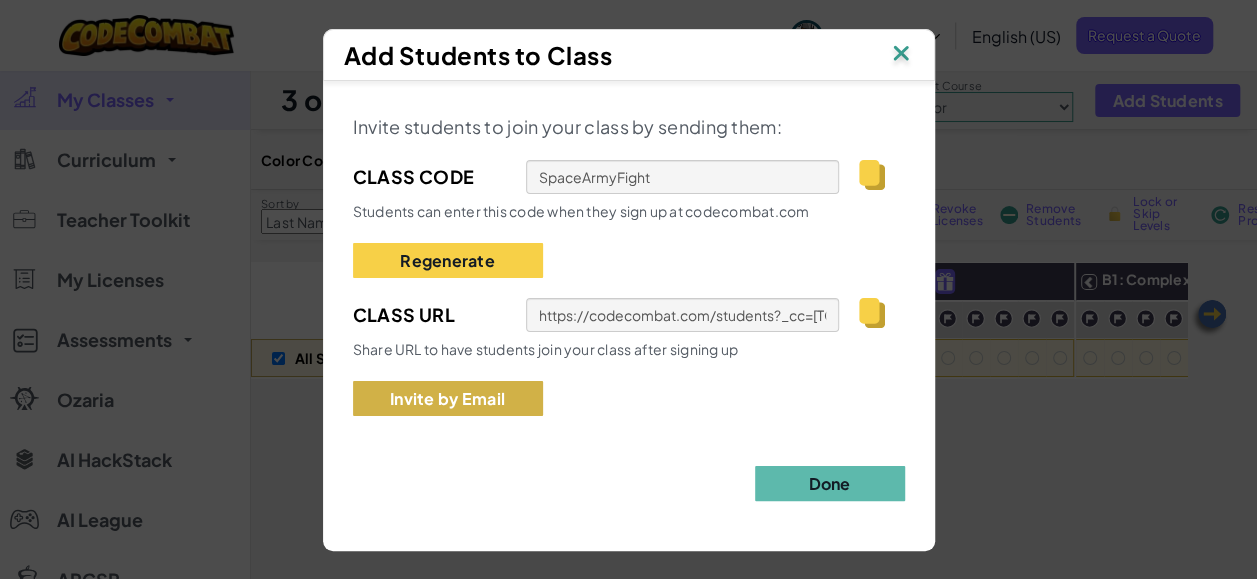 click on "Invite by Email" at bounding box center [448, 398] 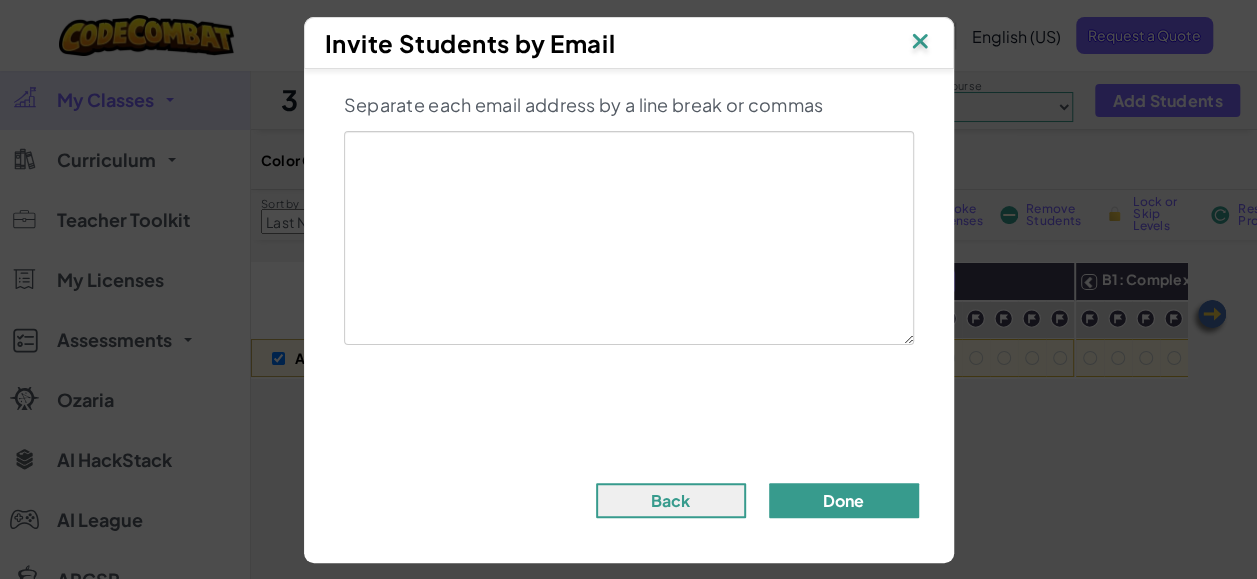 click on "Done" at bounding box center [844, 500] 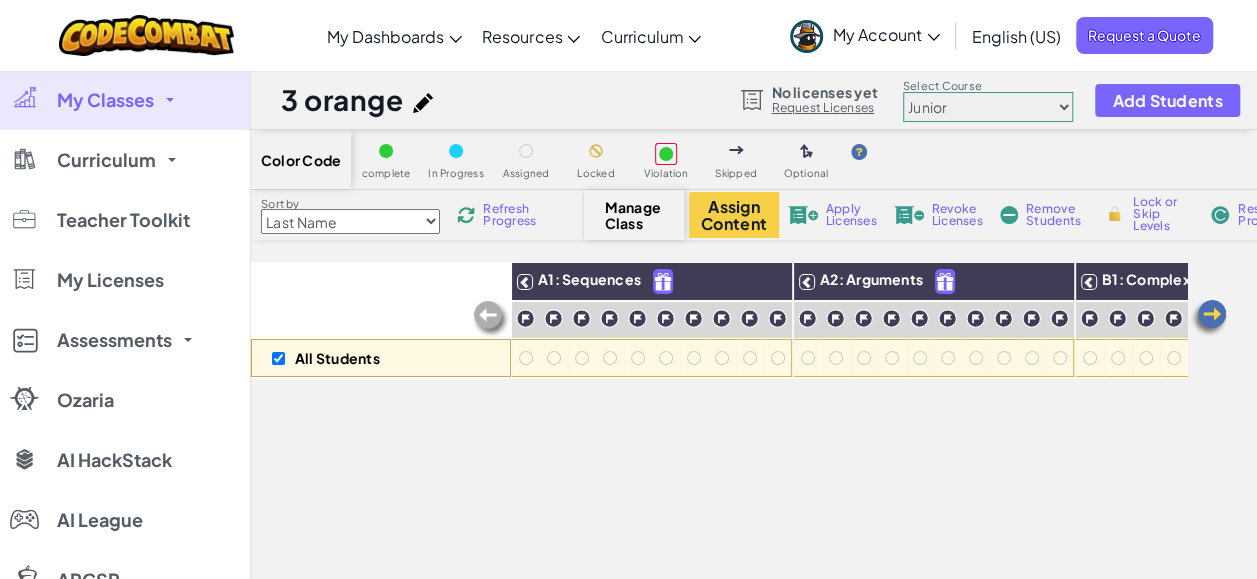 click on "Manage Class" at bounding box center [634, 215] 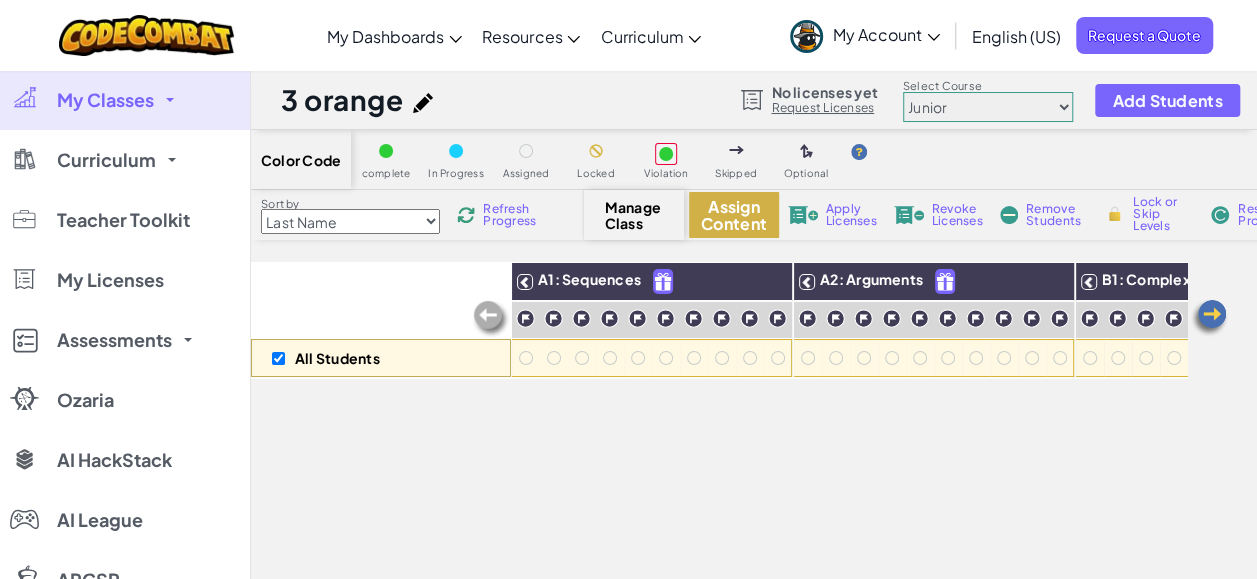 click on "Assign Content" at bounding box center [734, 215] 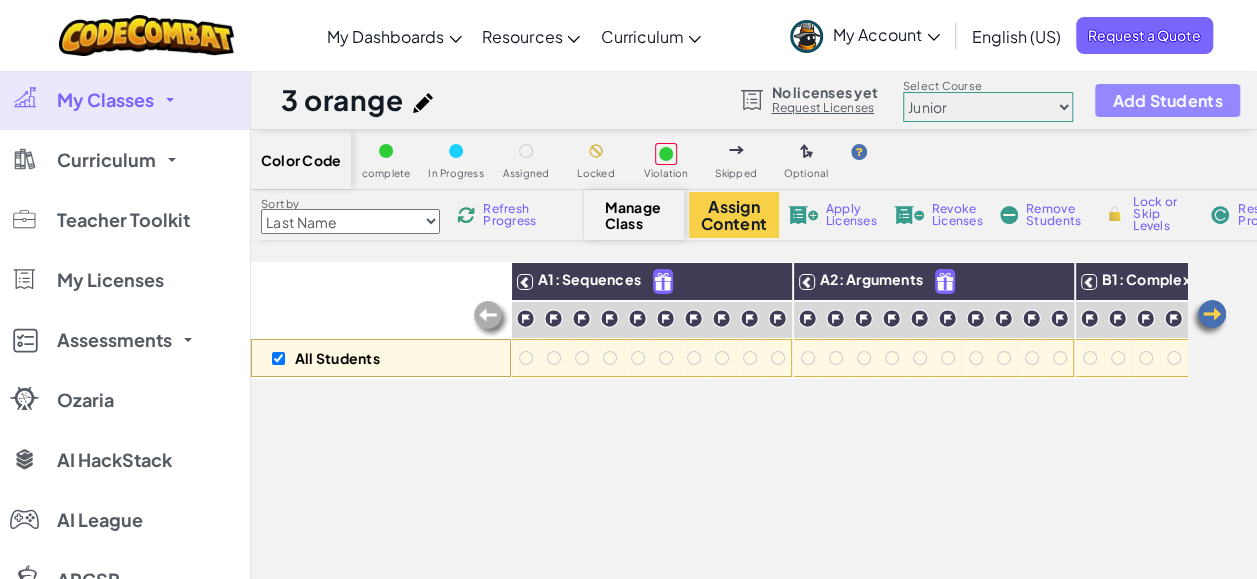 click on "Add Students" at bounding box center (1167, 100) 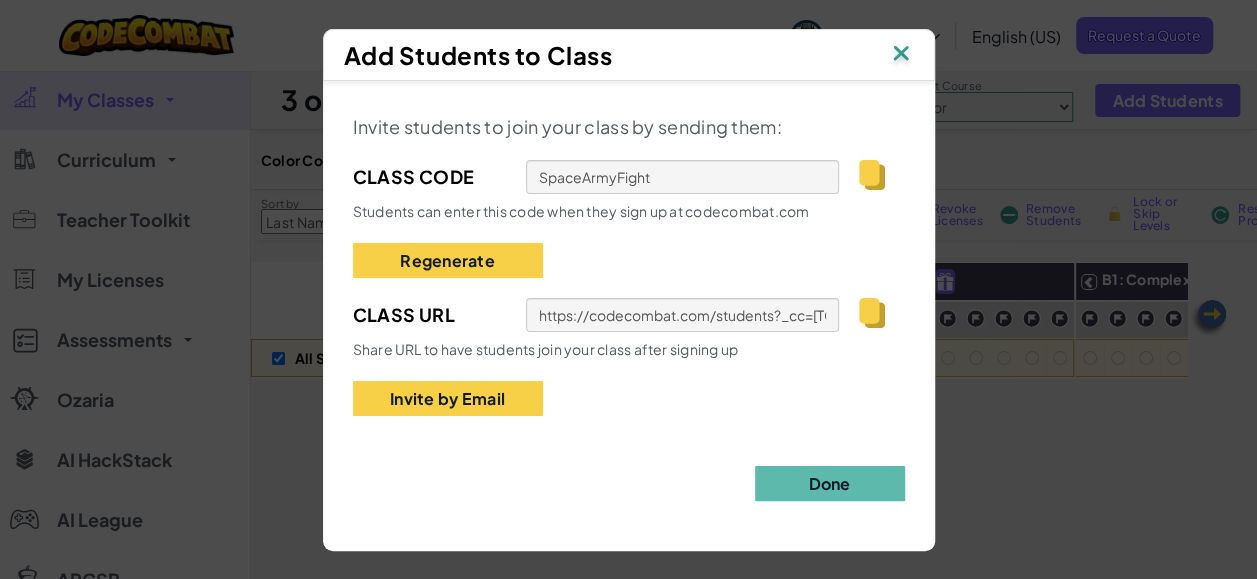 click at bounding box center (871, 175) 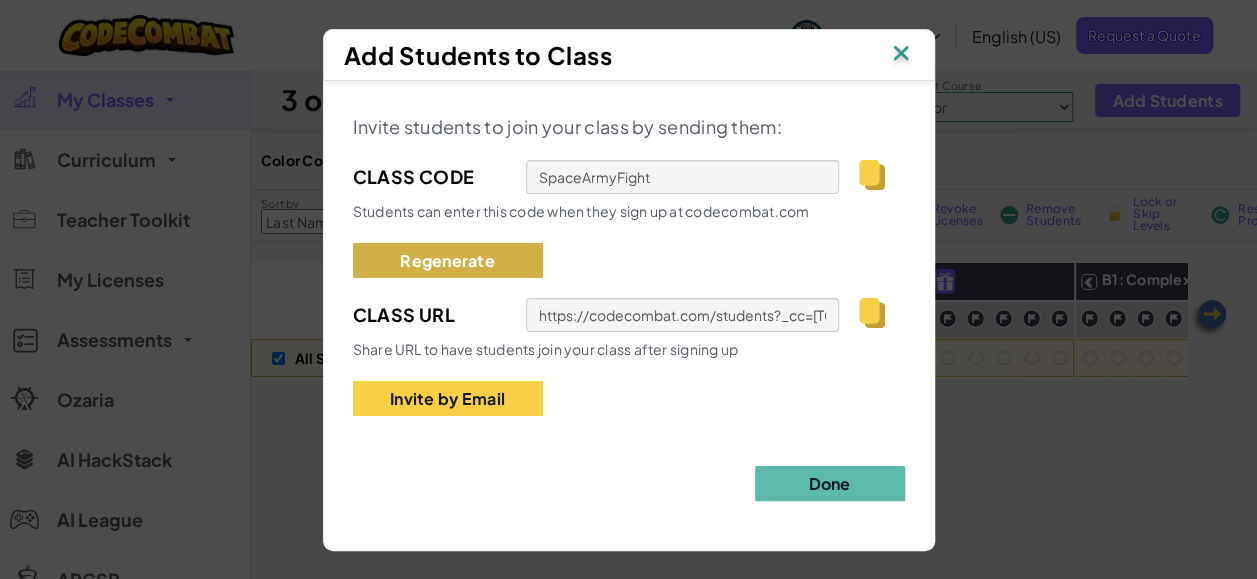 click on "Regenerate" at bounding box center (448, 260) 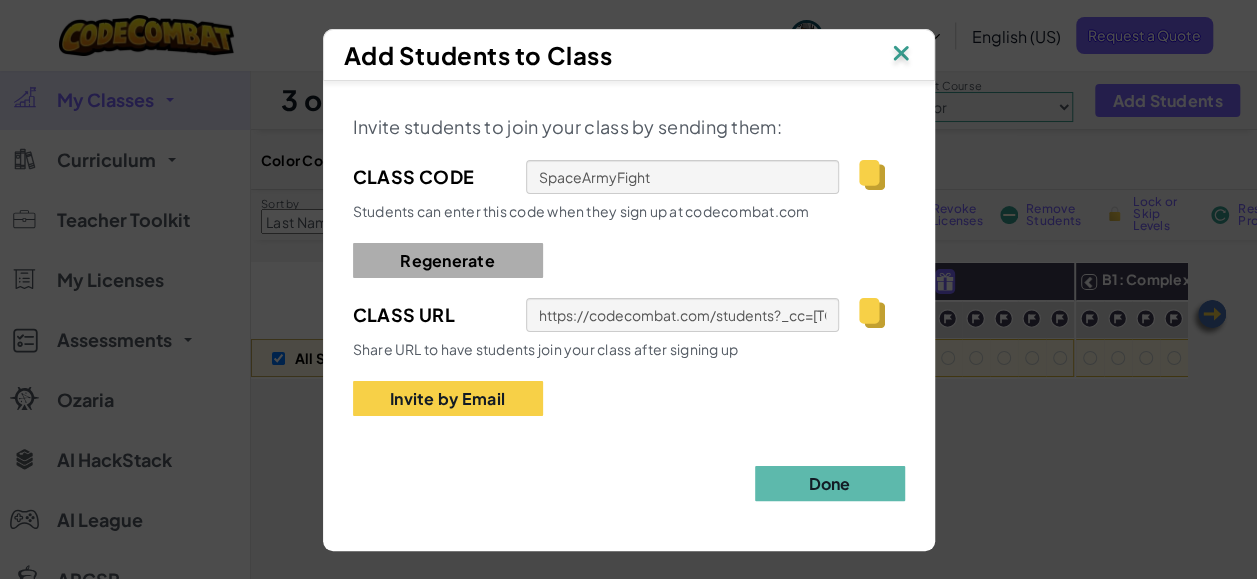 type on "FloorSpellCool" 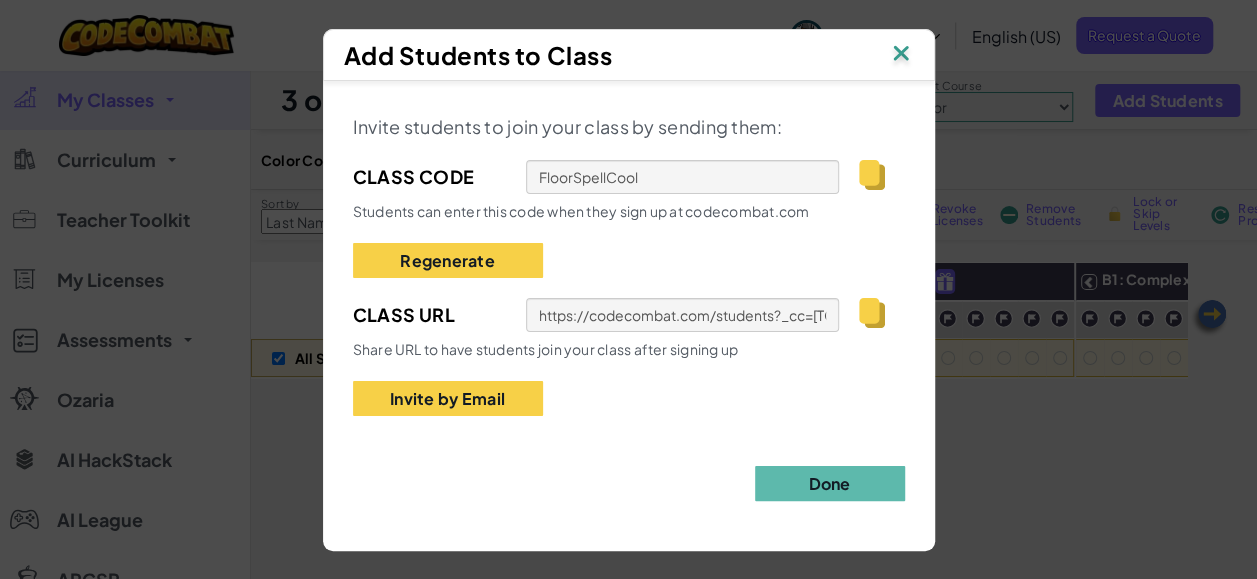 click at bounding box center [901, 55] 